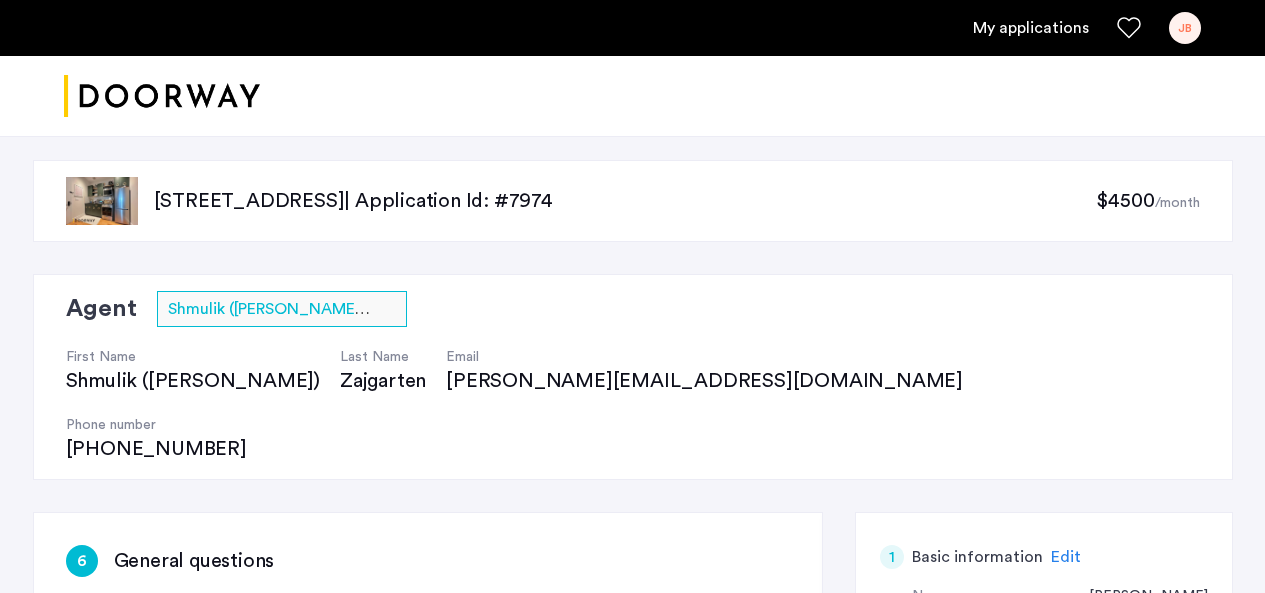 scroll, scrollTop: 0, scrollLeft: 0, axis: both 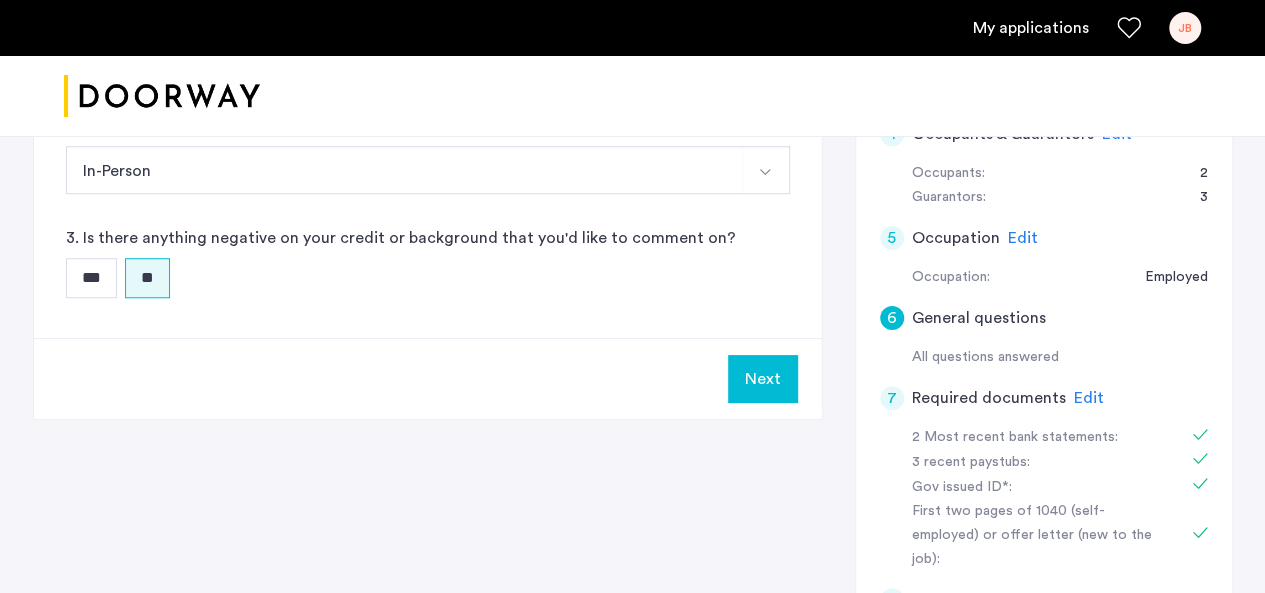 click on "Edit" 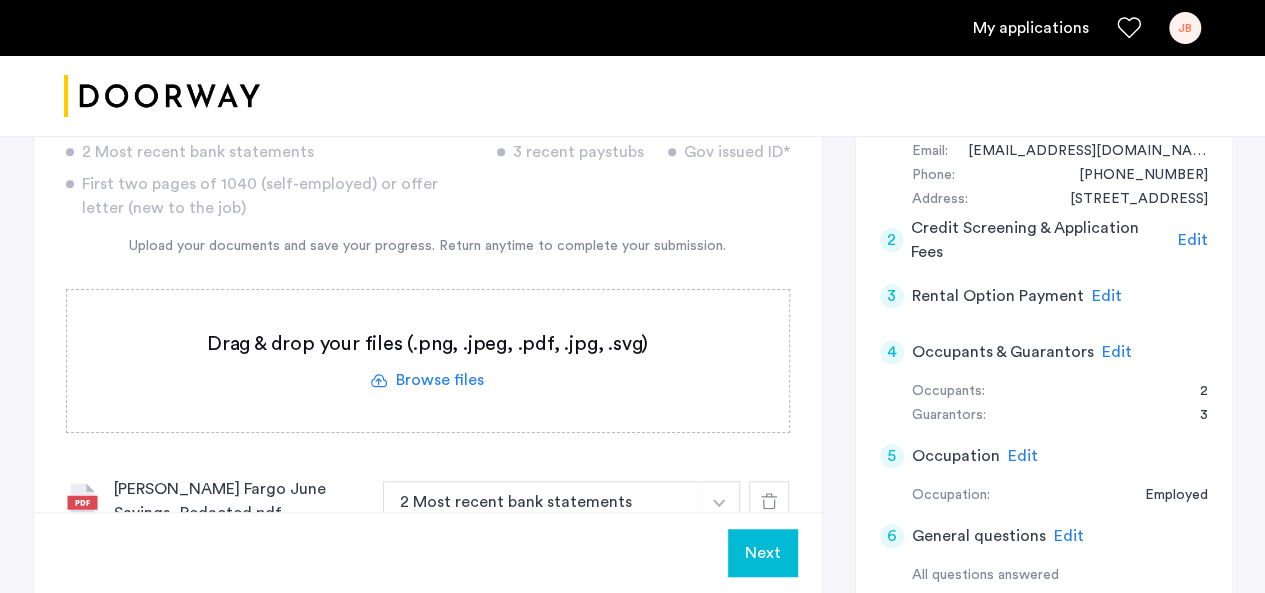scroll, scrollTop: 468, scrollLeft: 0, axis: vertical 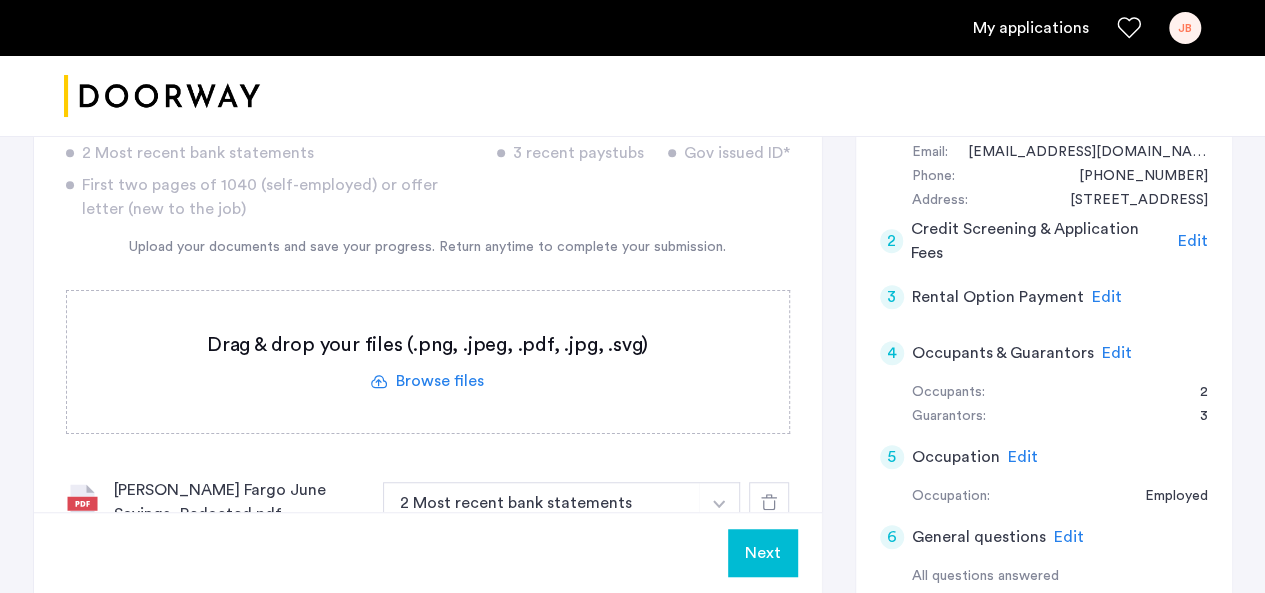 click 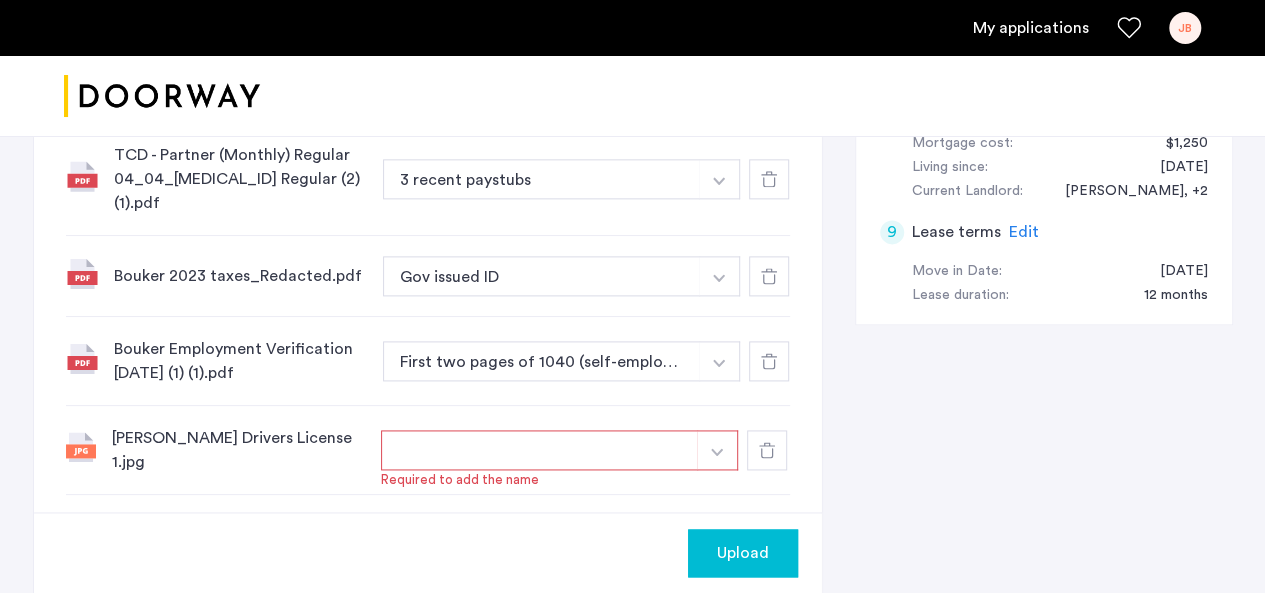 scroll, scrollTop: 1208, scrollLeft: 0, axis: vertical 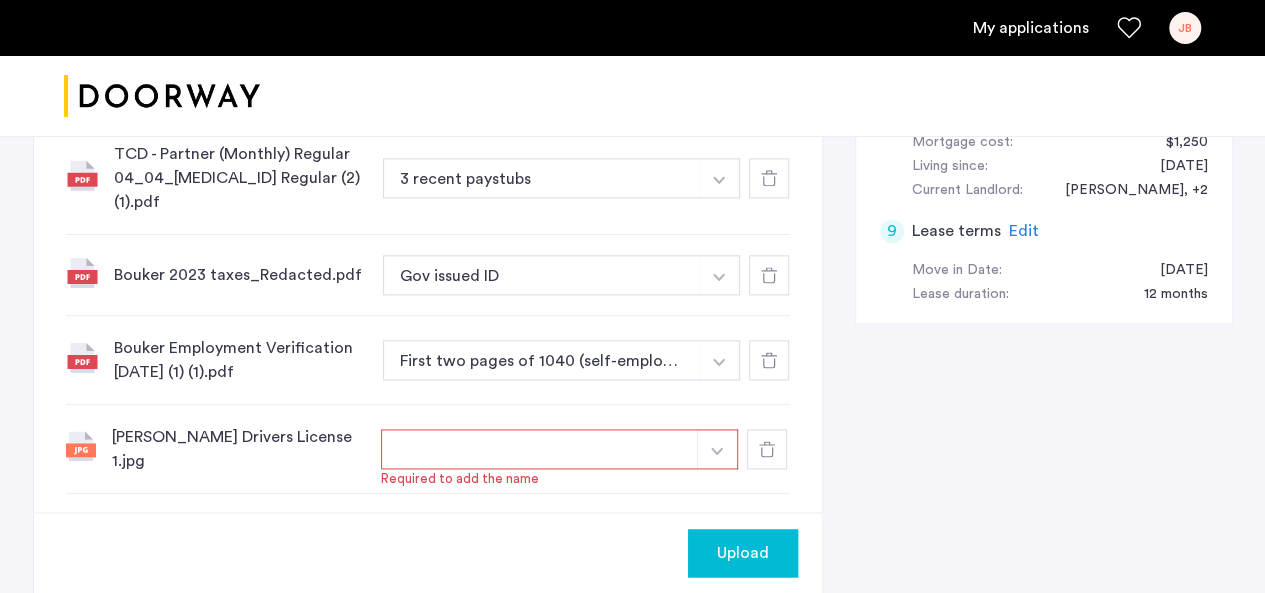 click at bounding box center (719, -238) 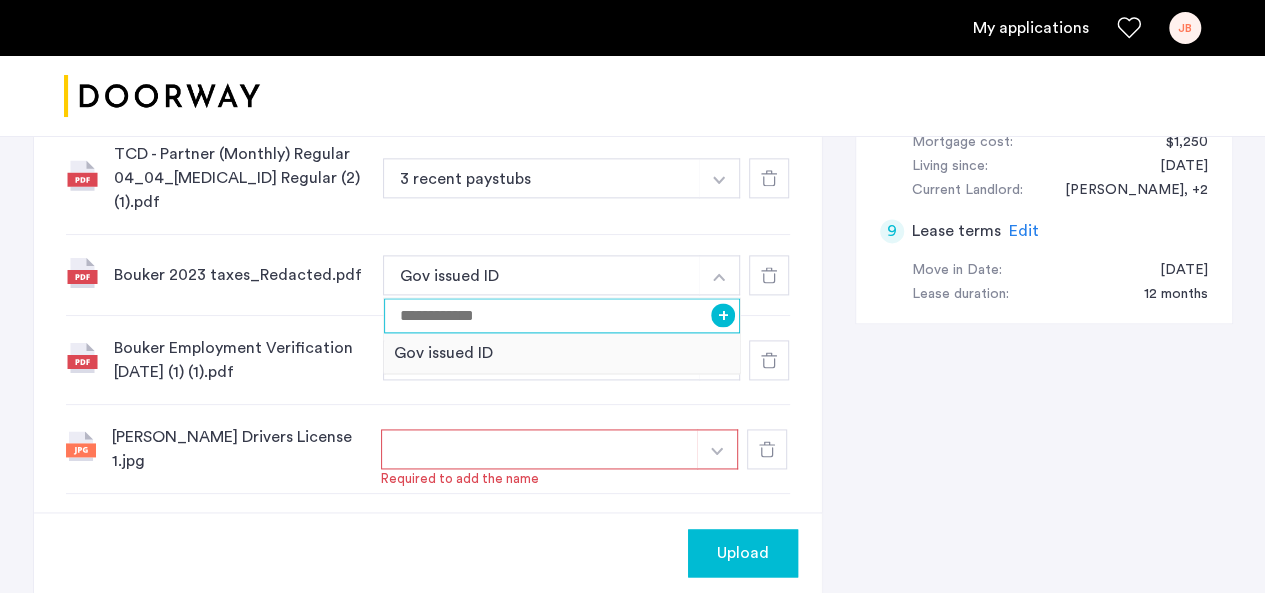 click at bounding box center (562, 315) 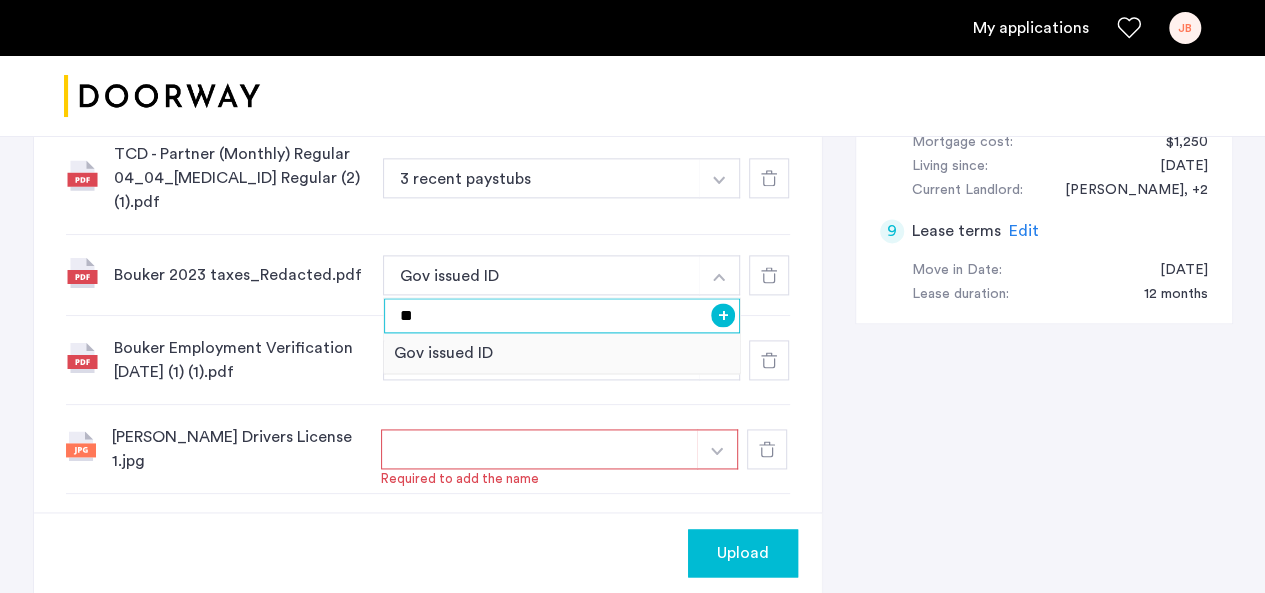 type on "*" 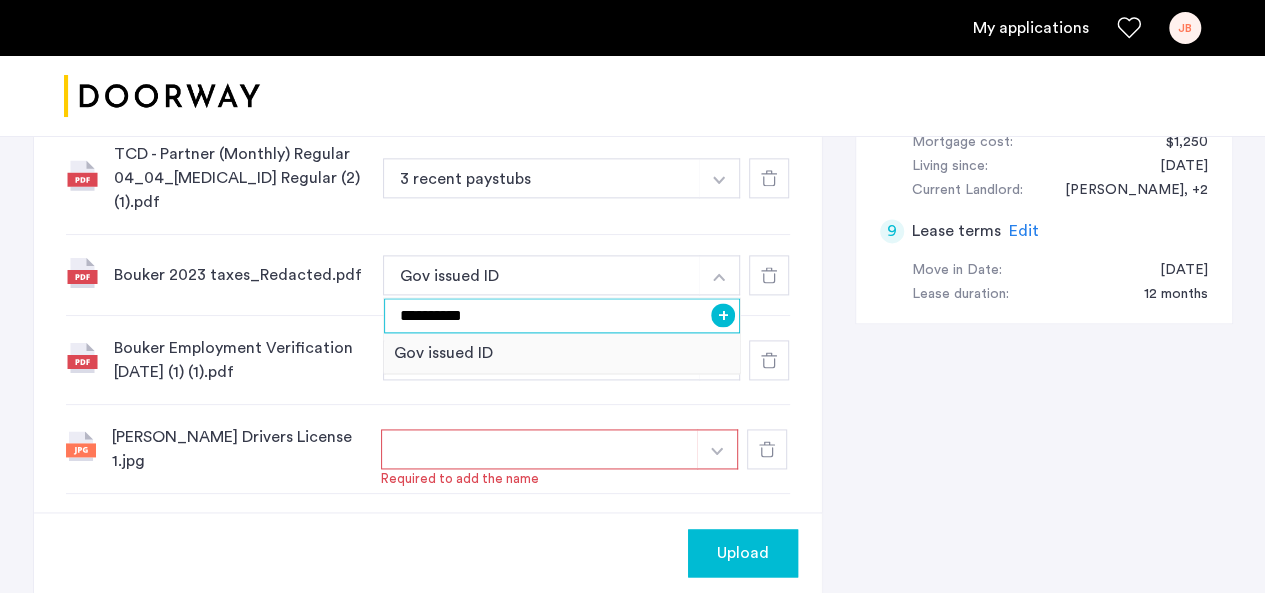 type on "**********" 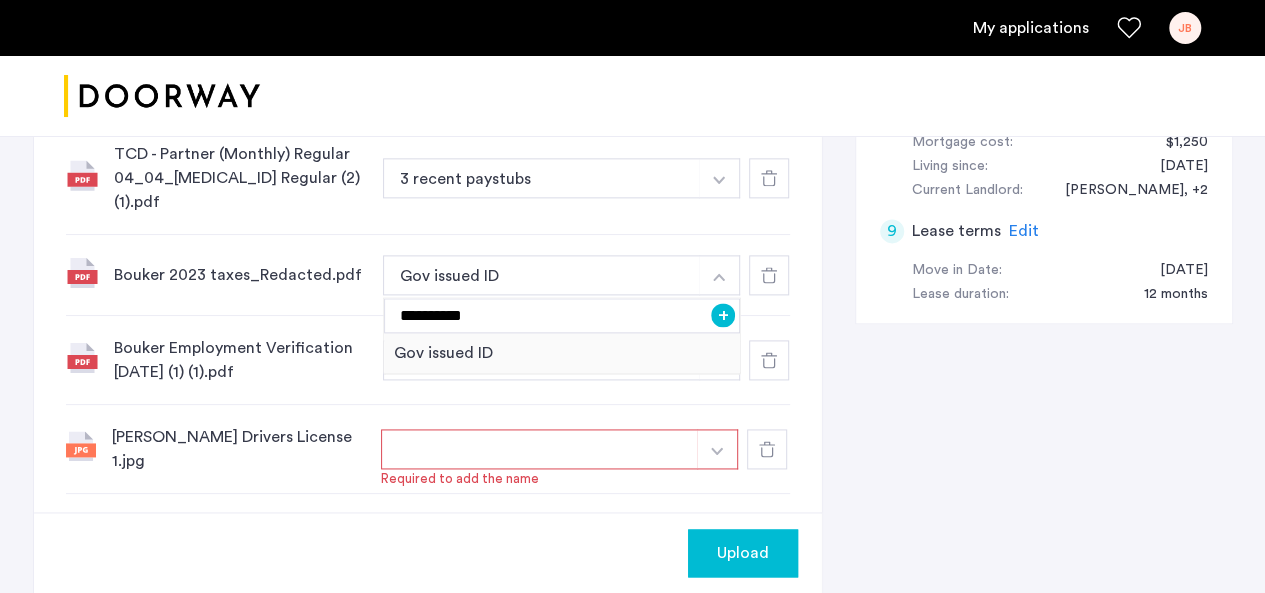 click on "+" at bounding box center (723, 315) 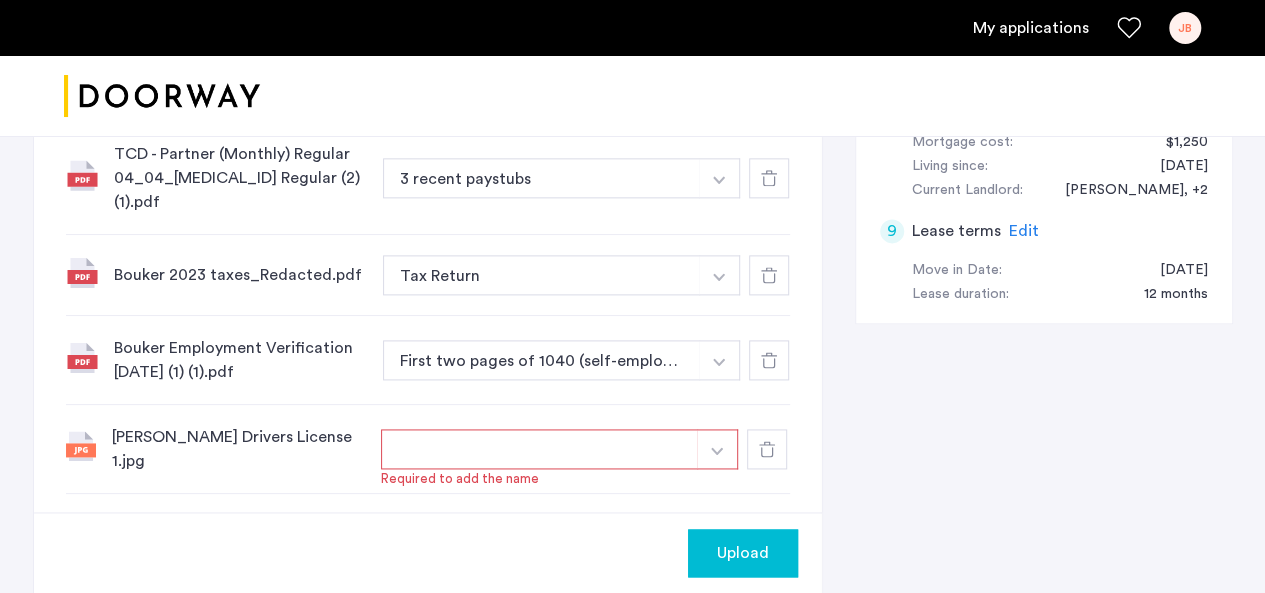 click at bounding box center [719, -236] 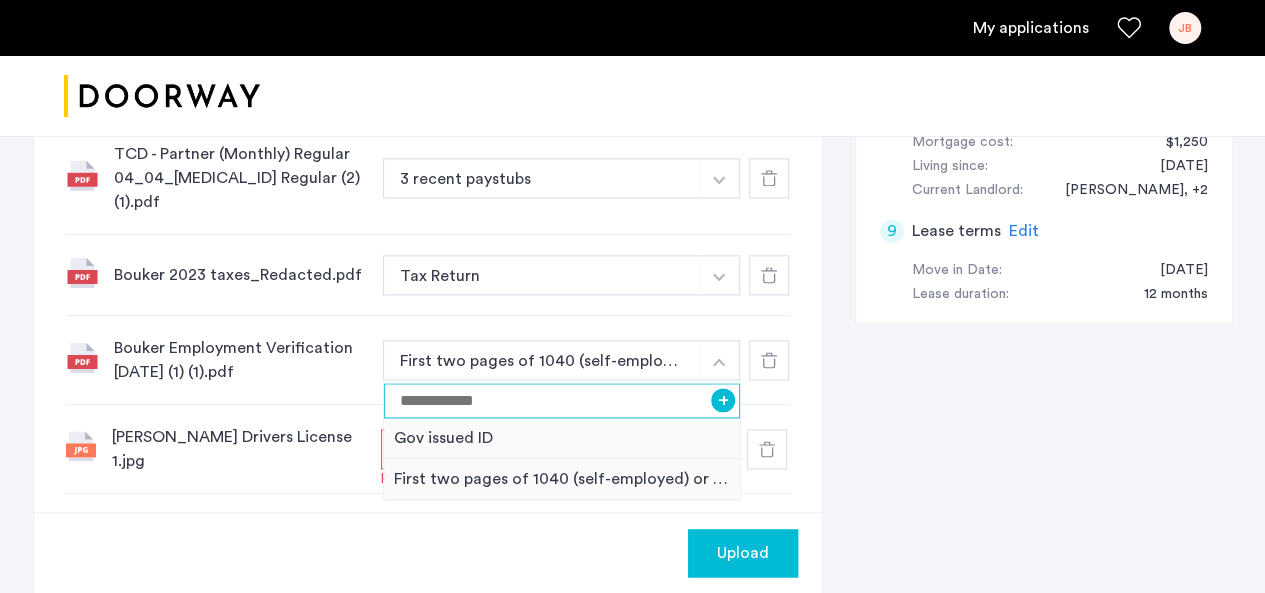 click at bounding box center (562, 400) 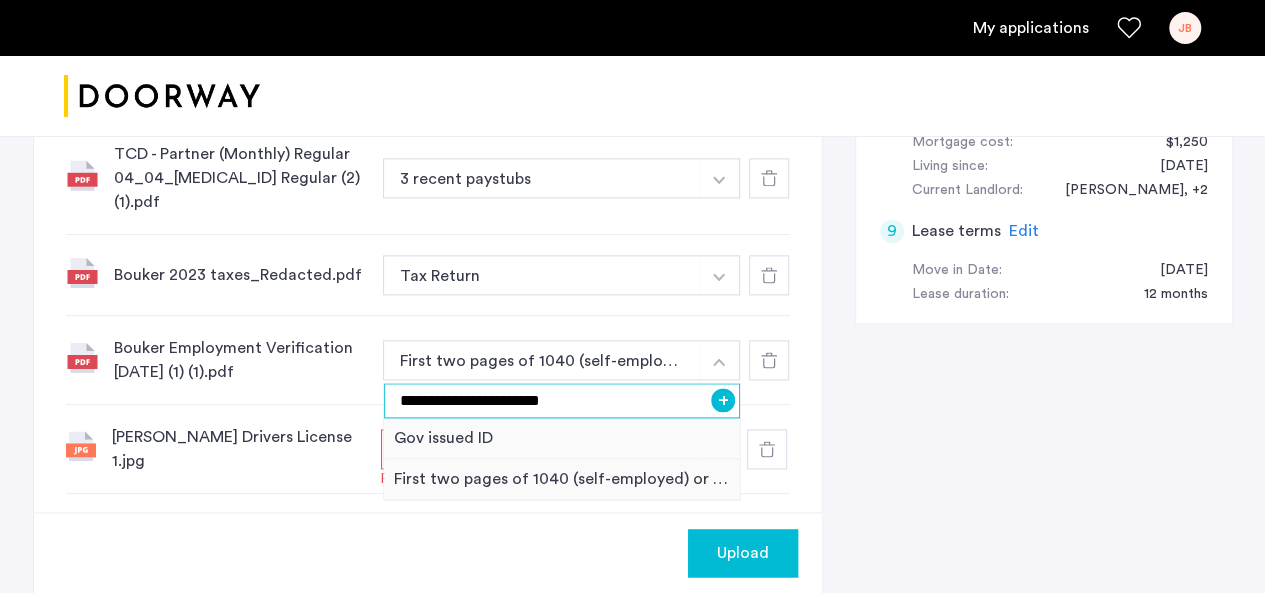 type on "**********" 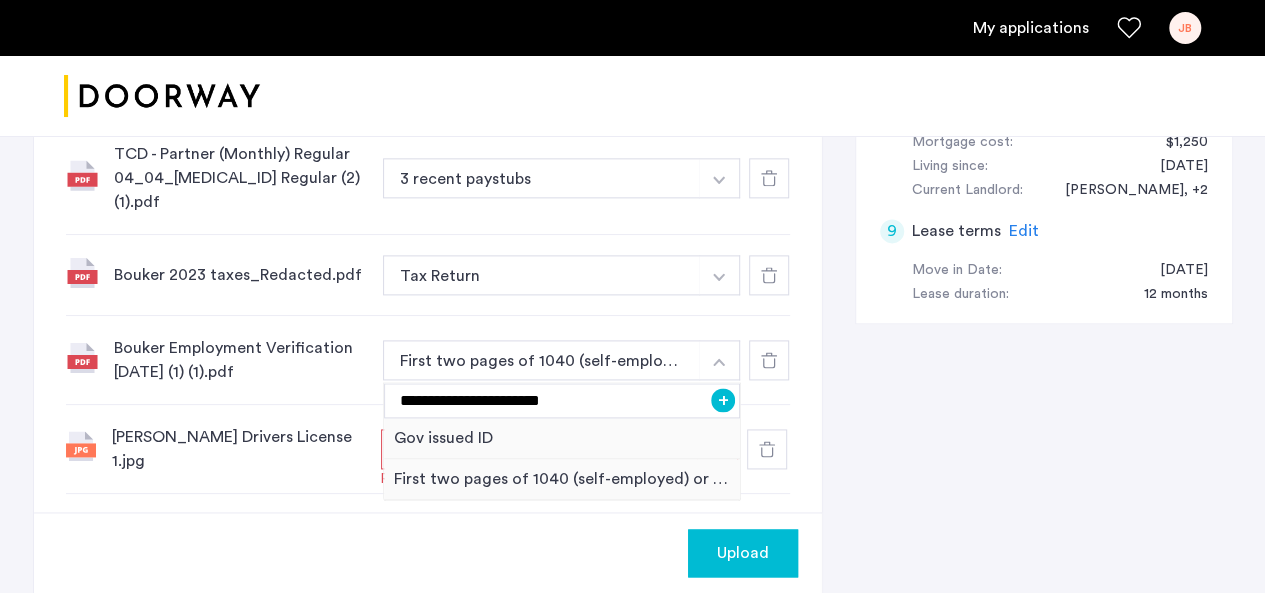 click on "+" at bounding box center (723, 400) 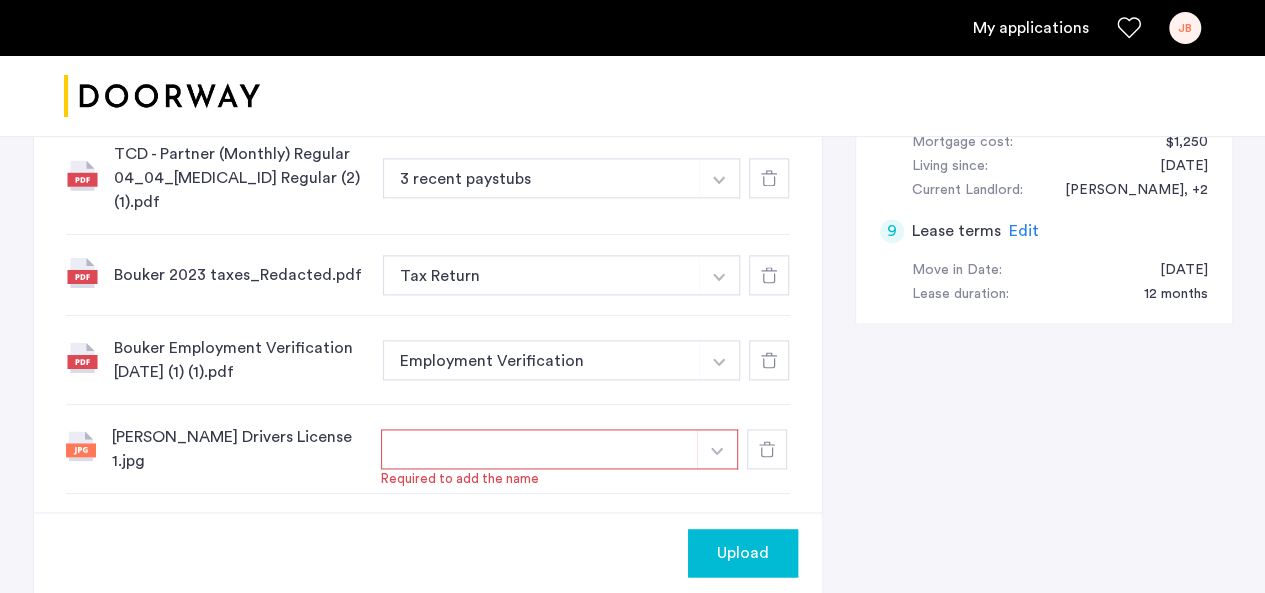click at bounding box center (540, 449) 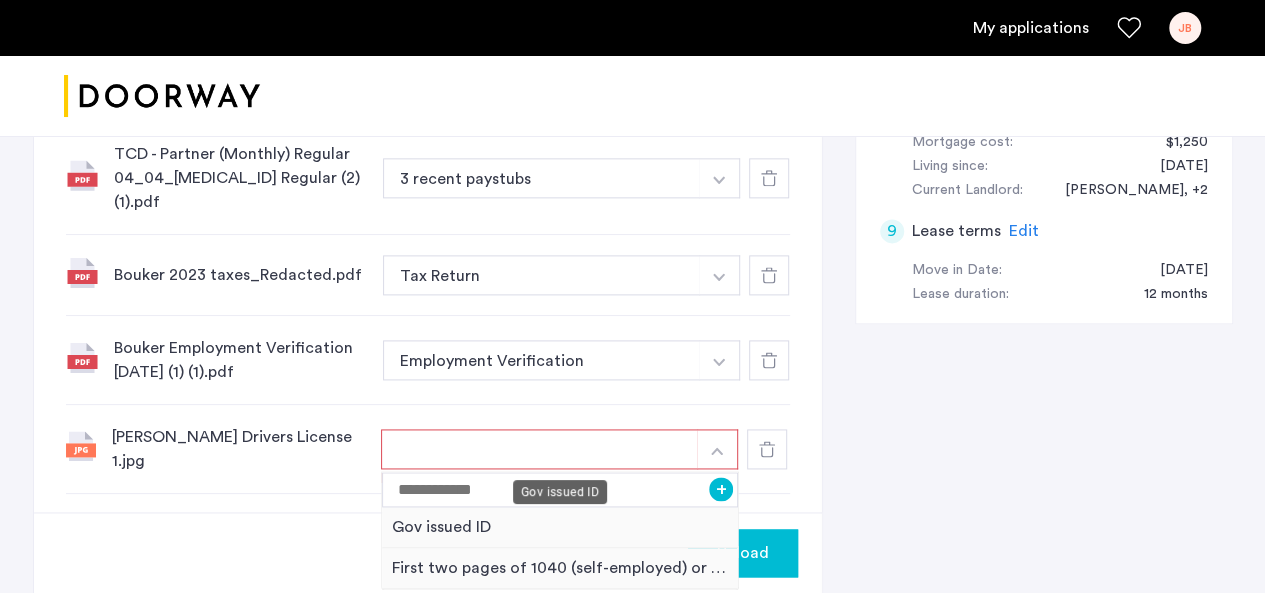 click on "Gov issued ID" at bounding box center (560, 527) 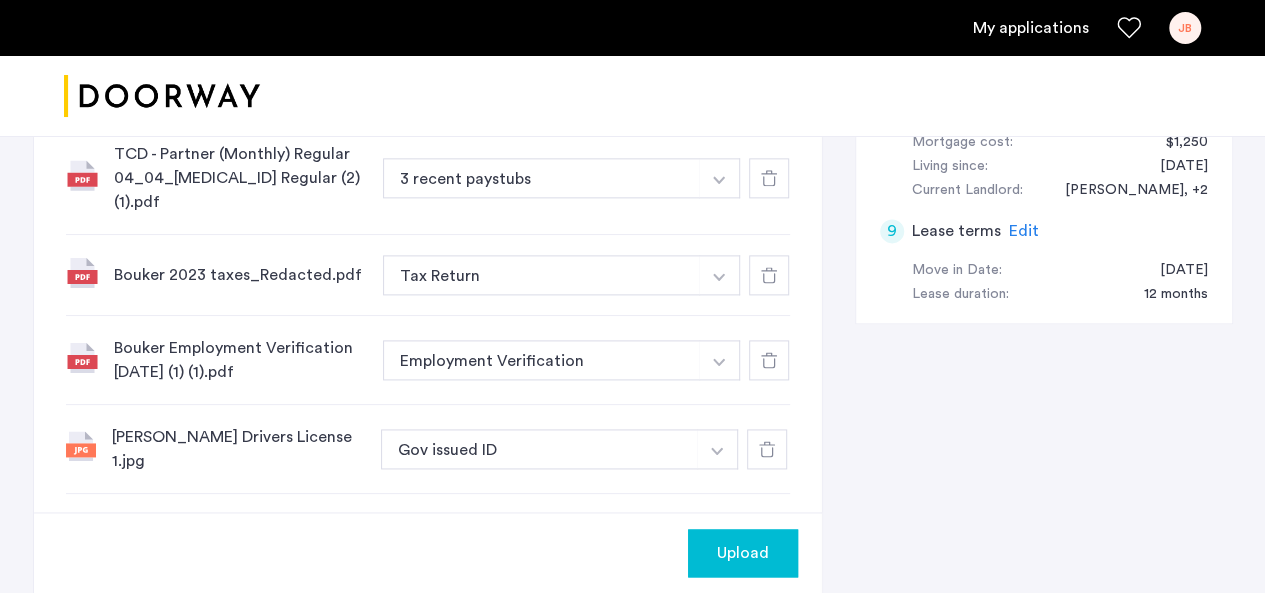 click at bounding box center (717, 540) 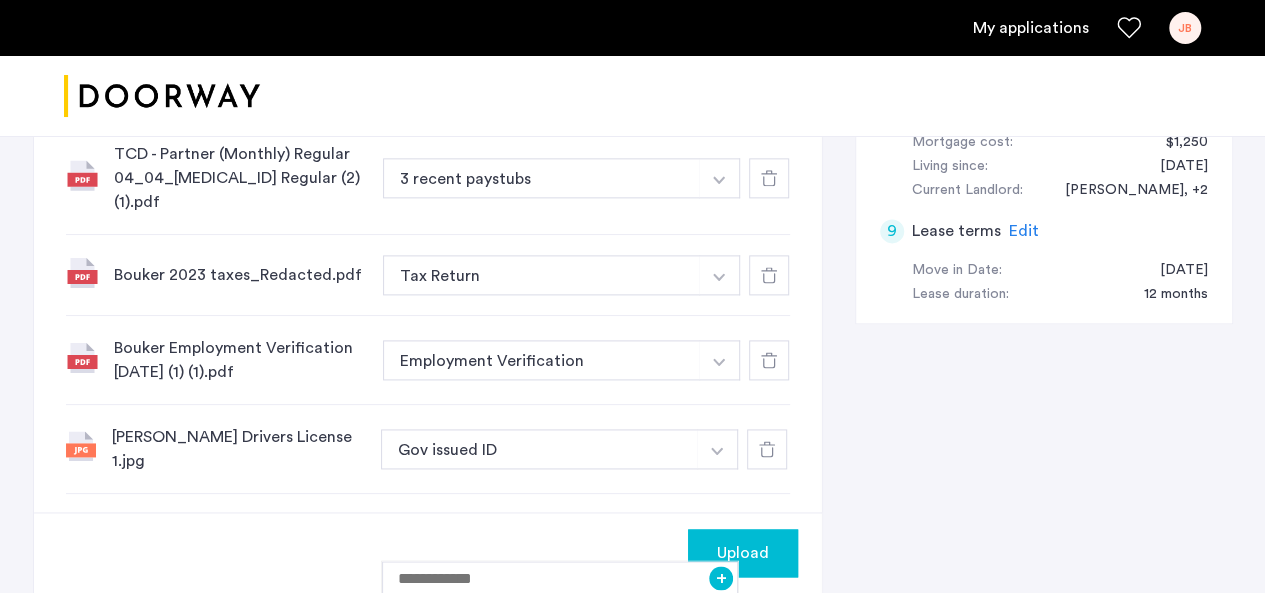 type 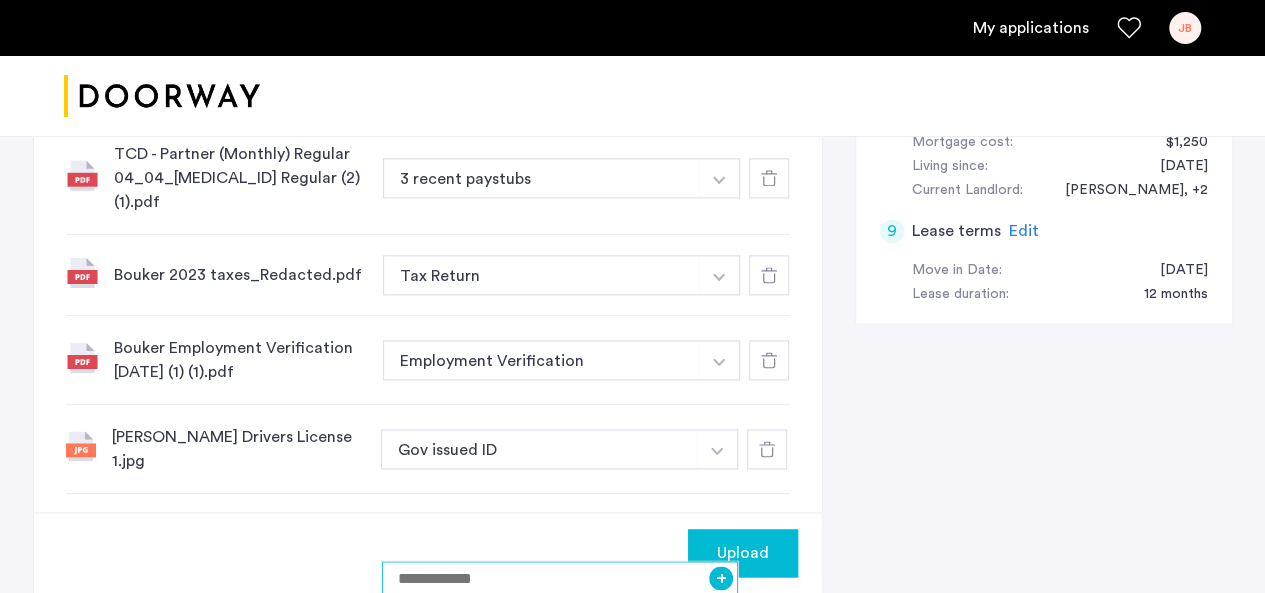 click at bounding box center (560, 578) 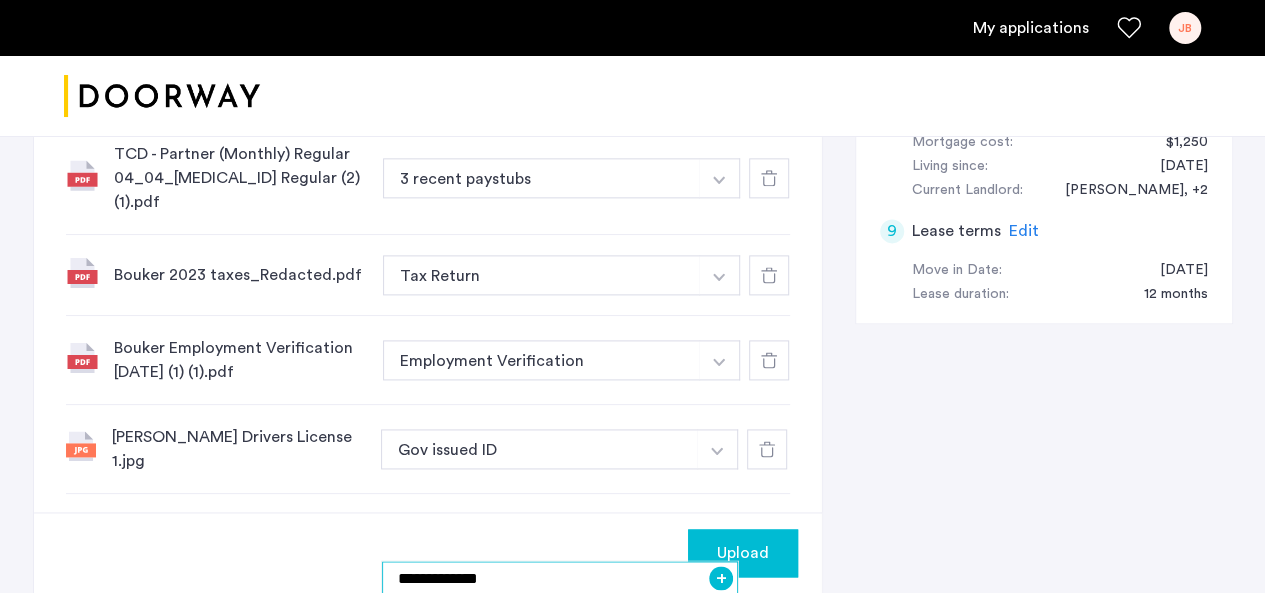 type on "**********" 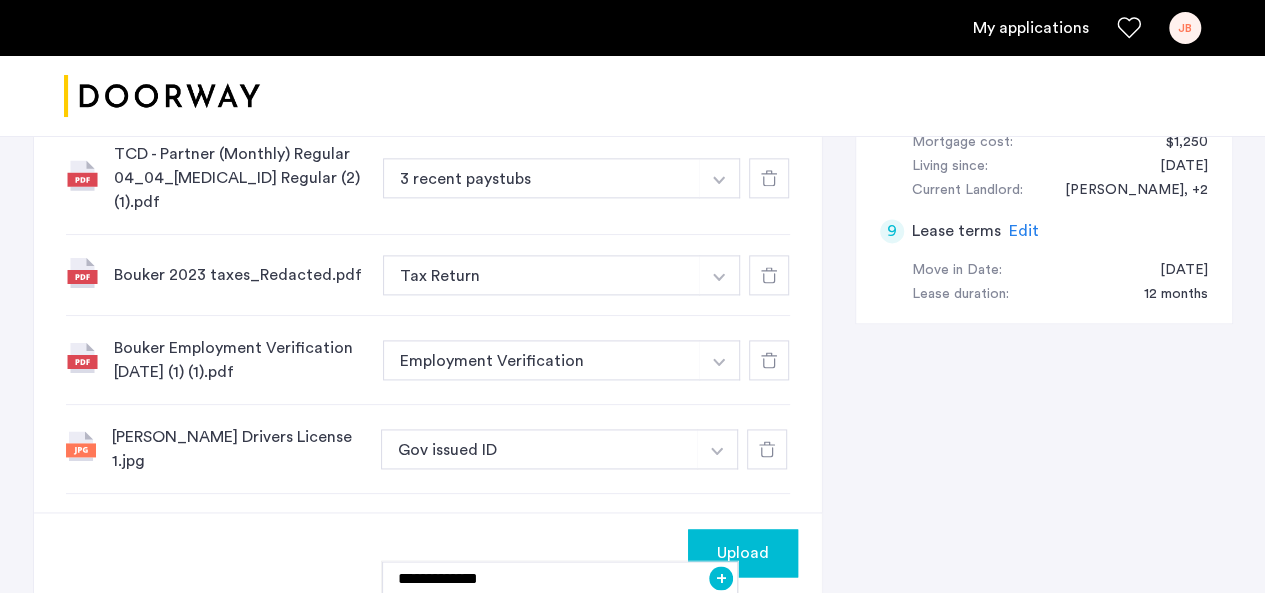 click on "+" at bounding box center [721, 578] 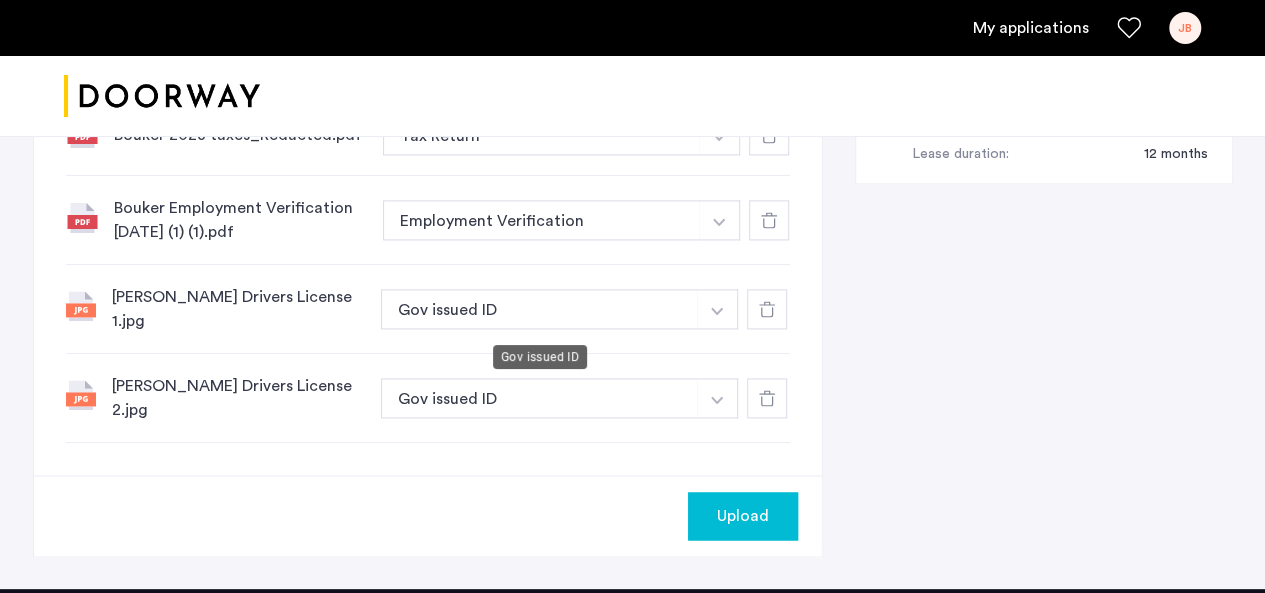 scroll, scrollTop: 1353, scrollLeft: 0, axis: vertical 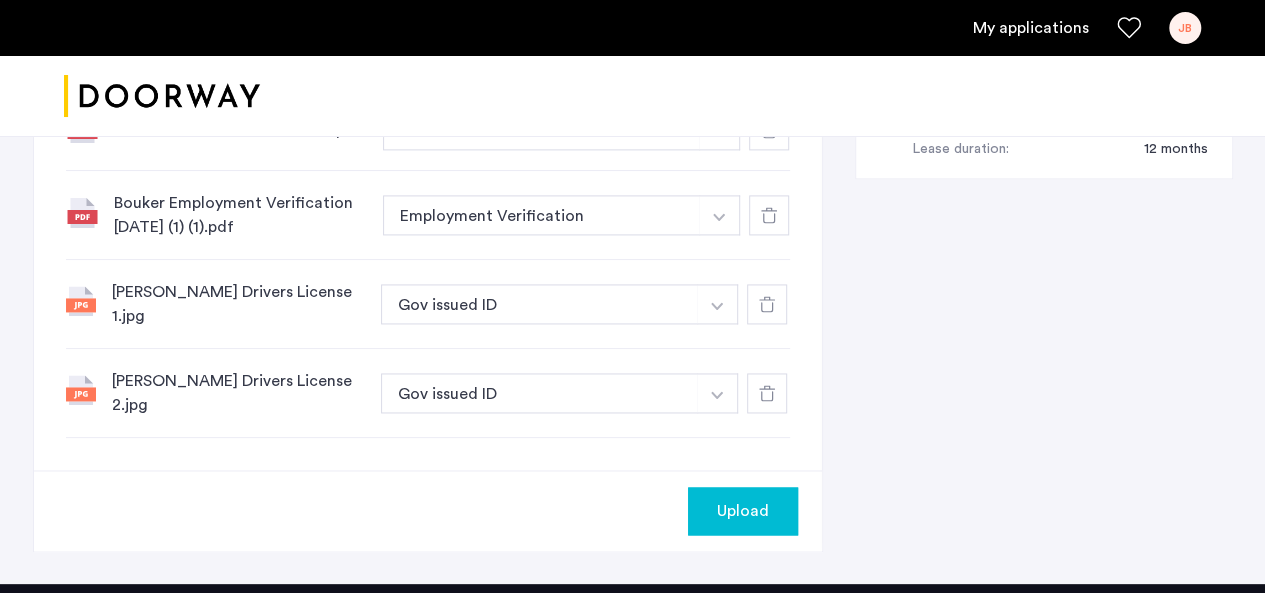 click on "Upload" 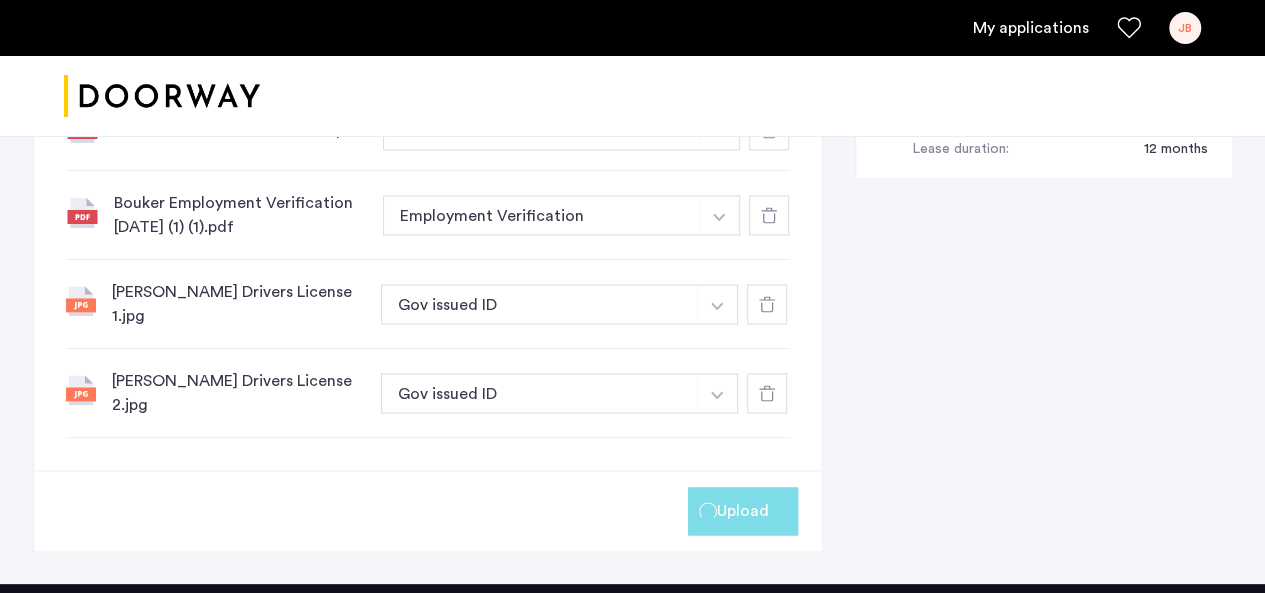 click on "Upload" 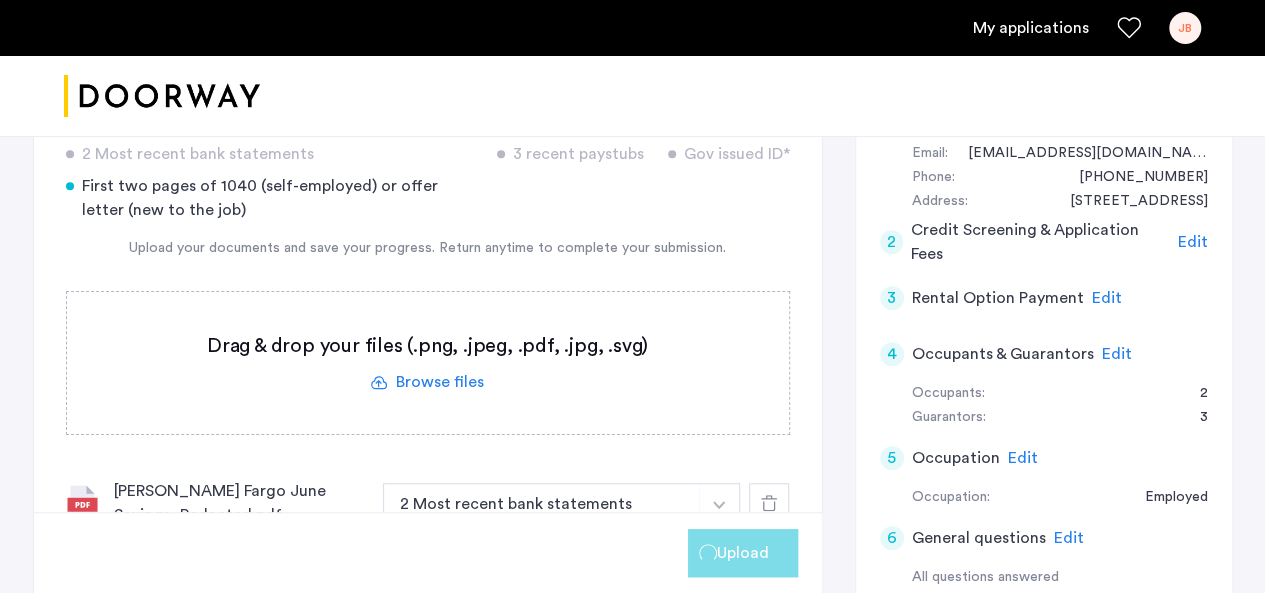 scroll, scrollTop: 154, scrollLeft: 0, axis: vertical 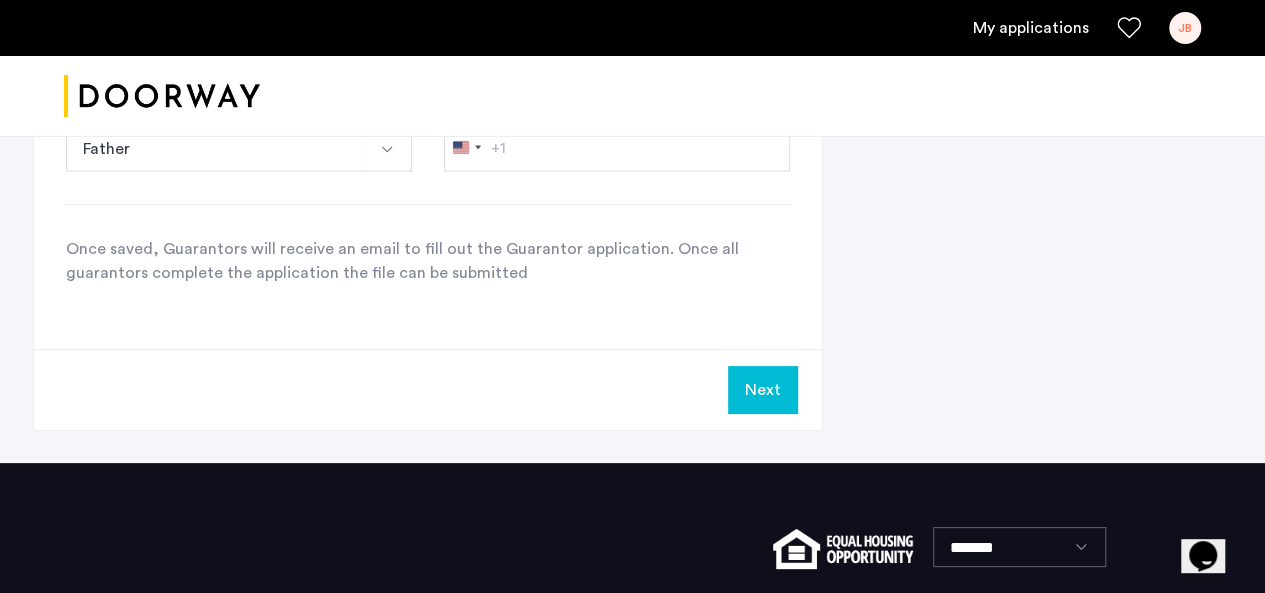 click on "Next" 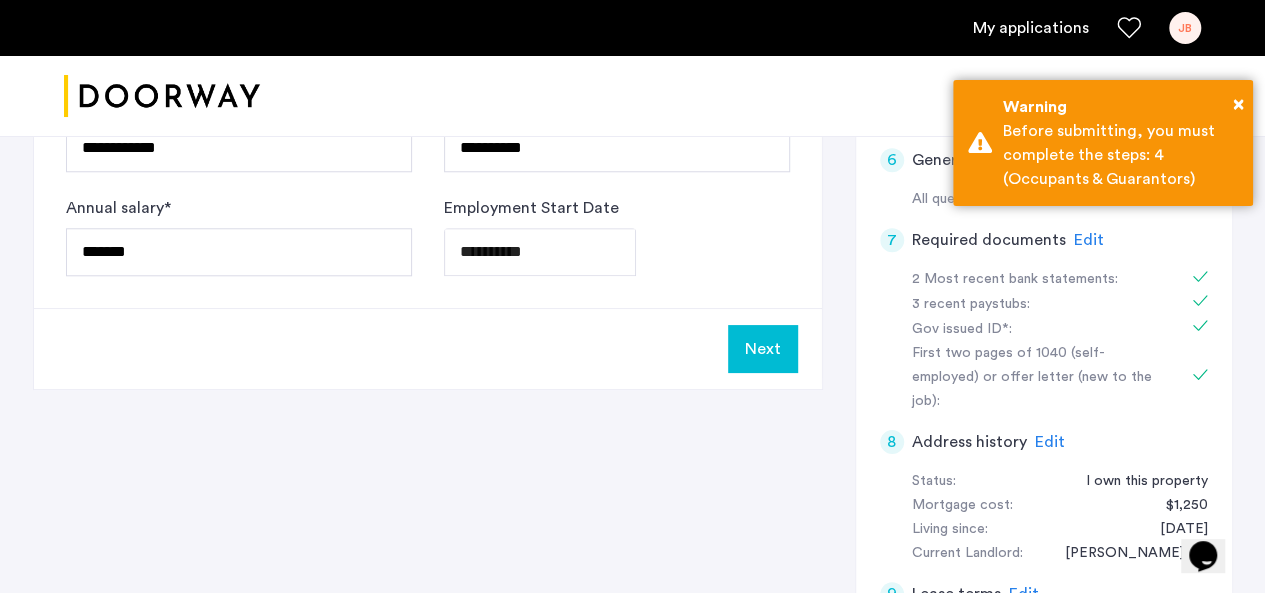 scroll, scrollTop: 854, scrollLeft: 0, axis: vertical 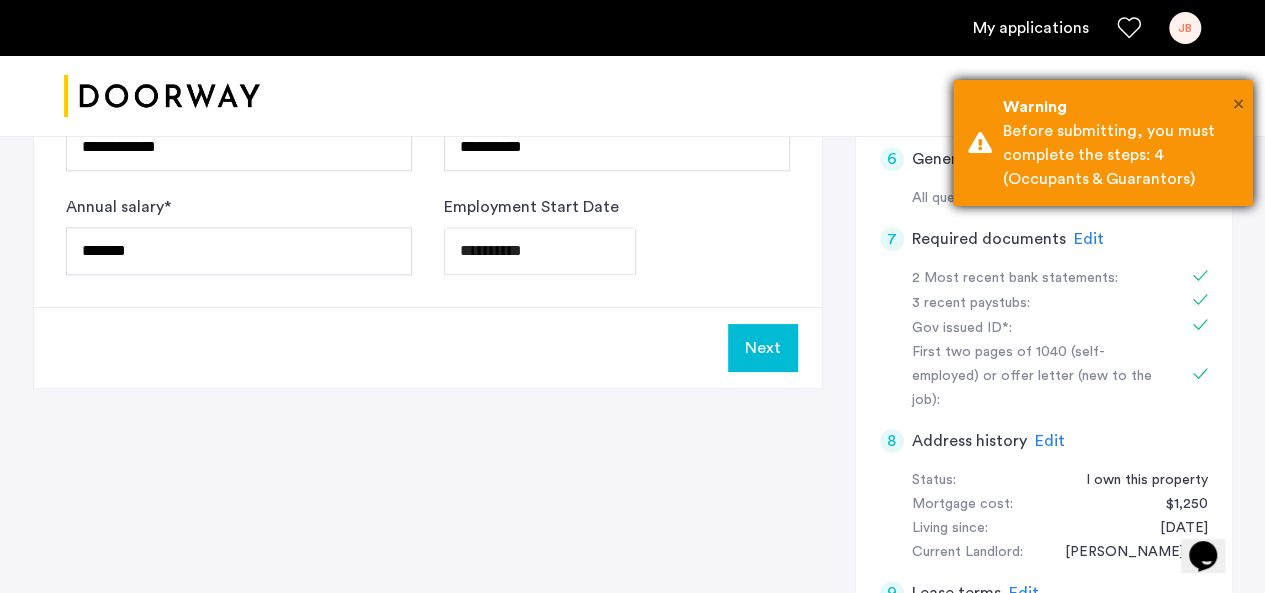 click on "×" at bounding box center (1238, 104) 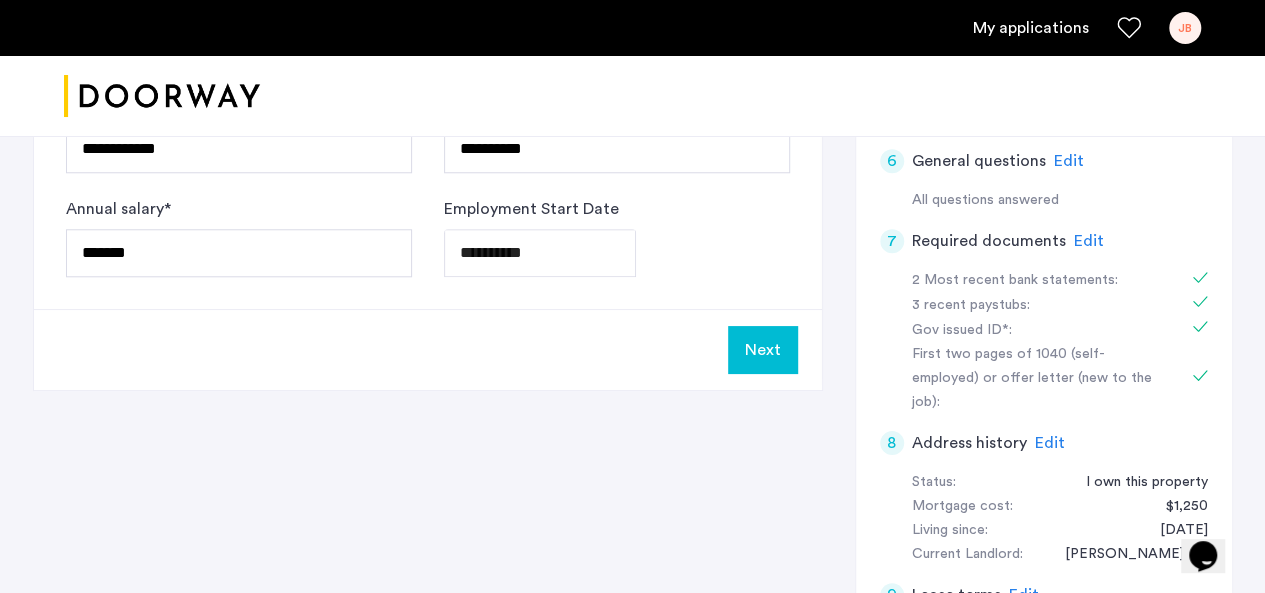 scroll, scrollTop: 851, scrollLeft: 0, axis: vertical 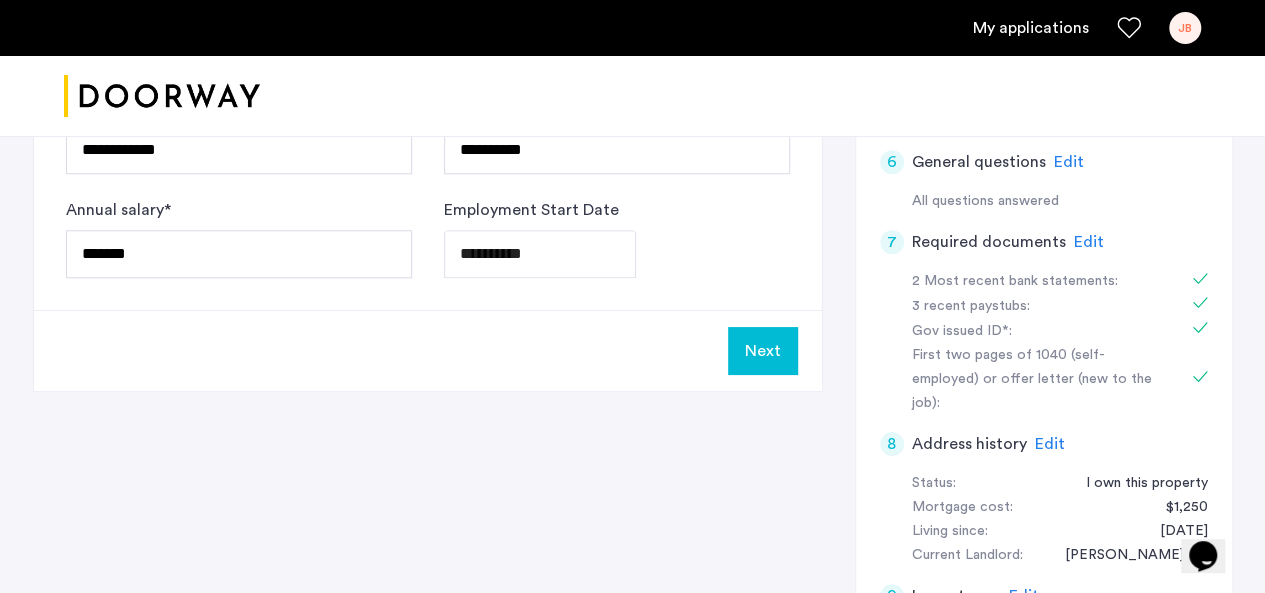 click on "Edit" 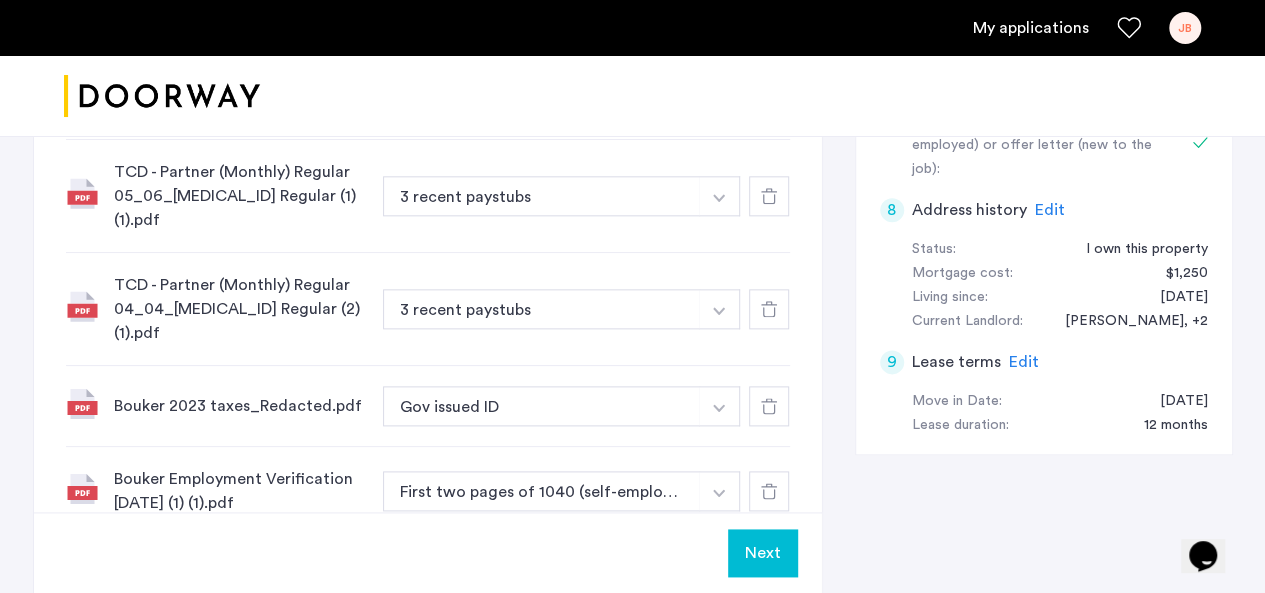 scroll, scrollTop: 1086, scrollLeft: 0, axis: vertical 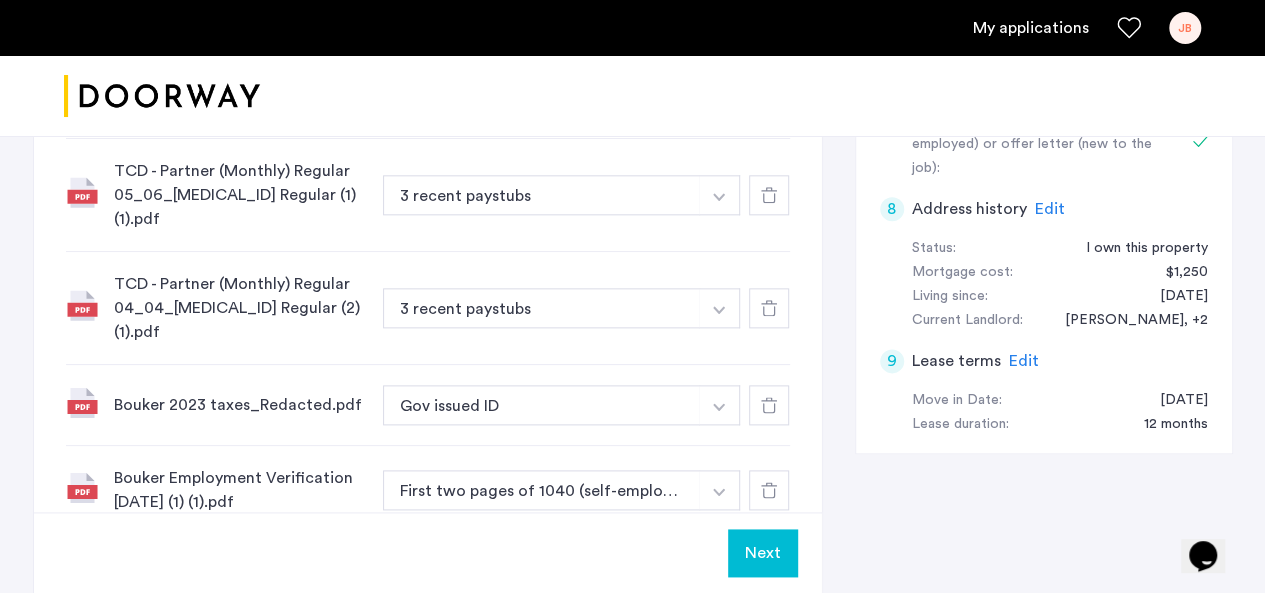 click at bounding box center (719, -106) 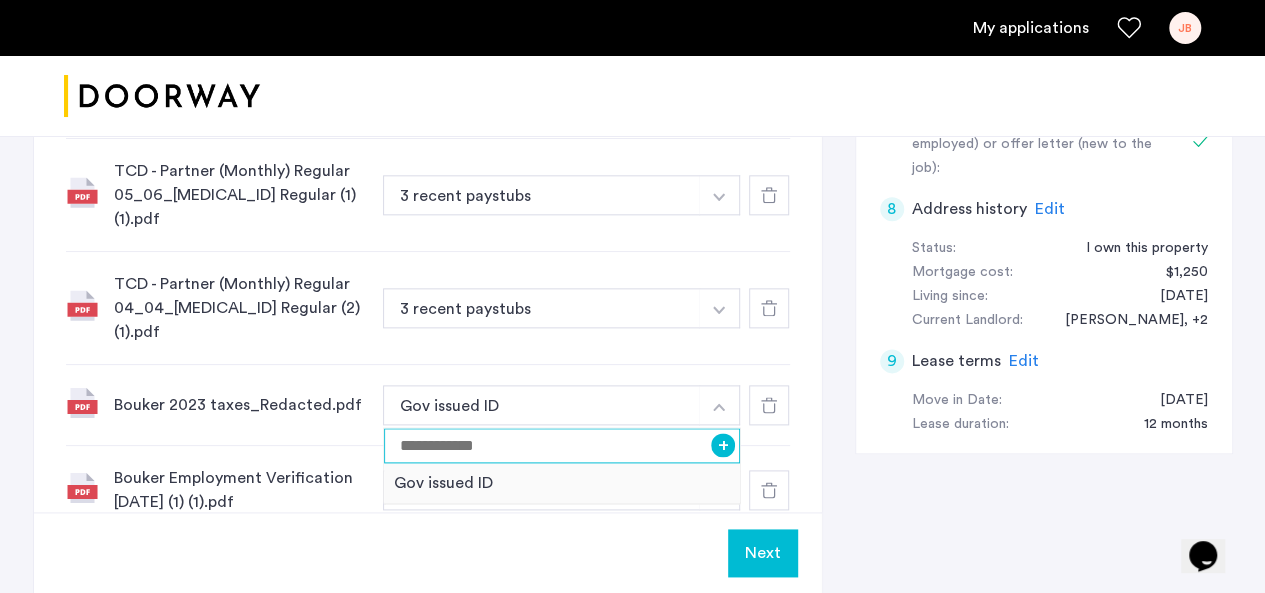 click at bounding box center [562, 445] 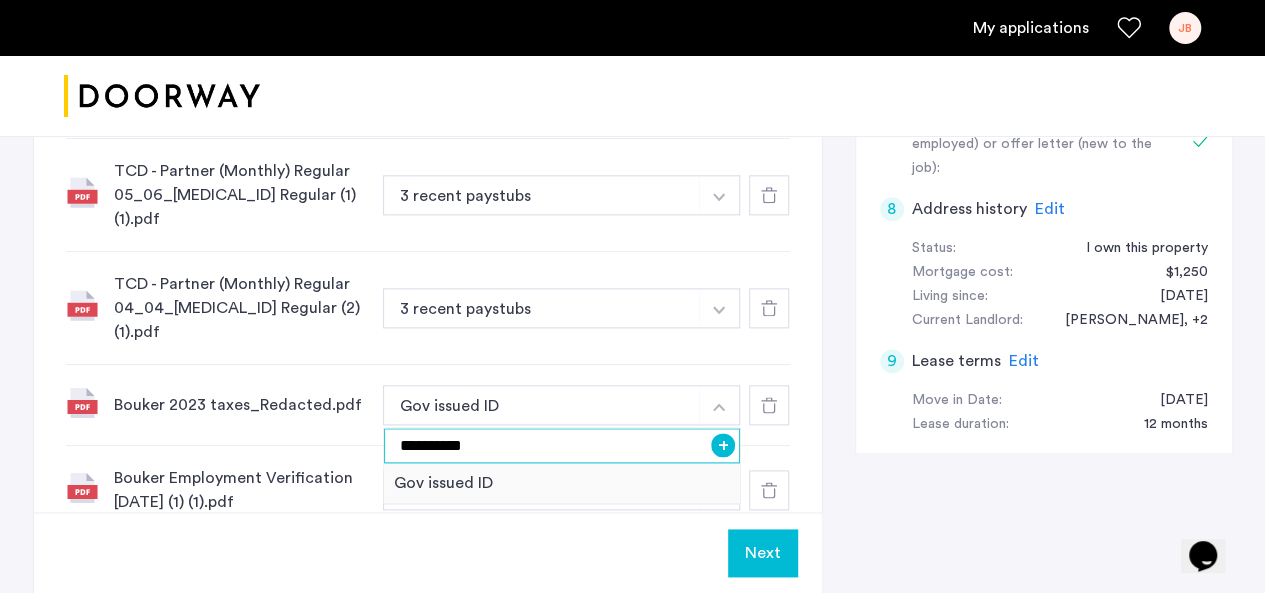type on "**********" 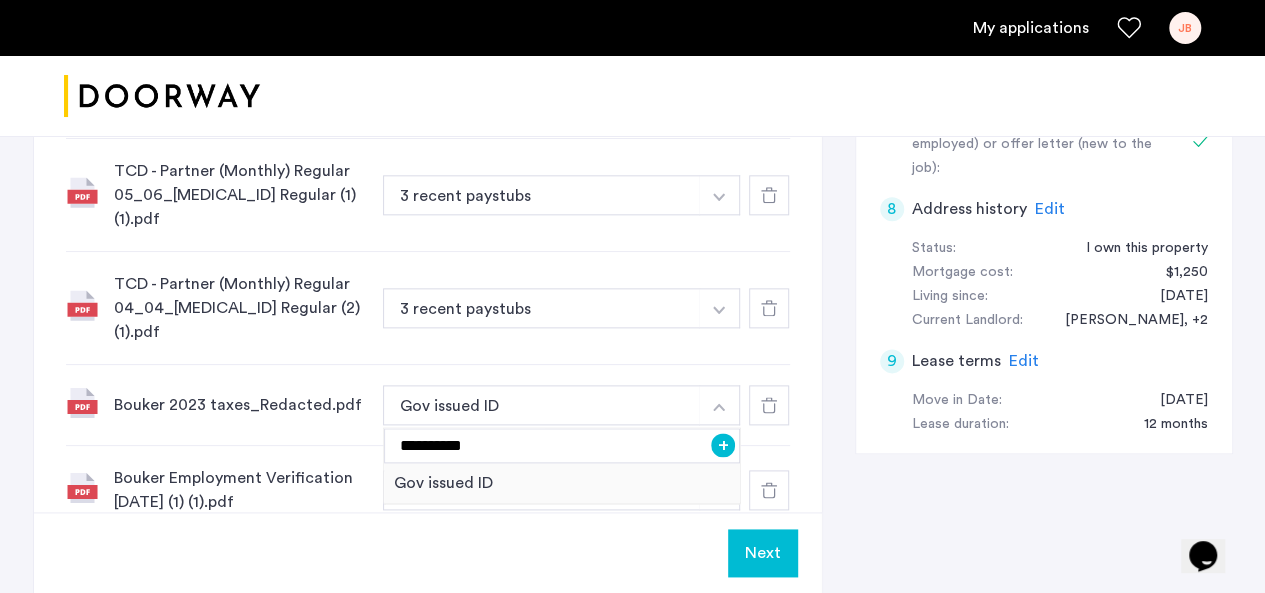 click on "+" at bounding box center (723, 445) 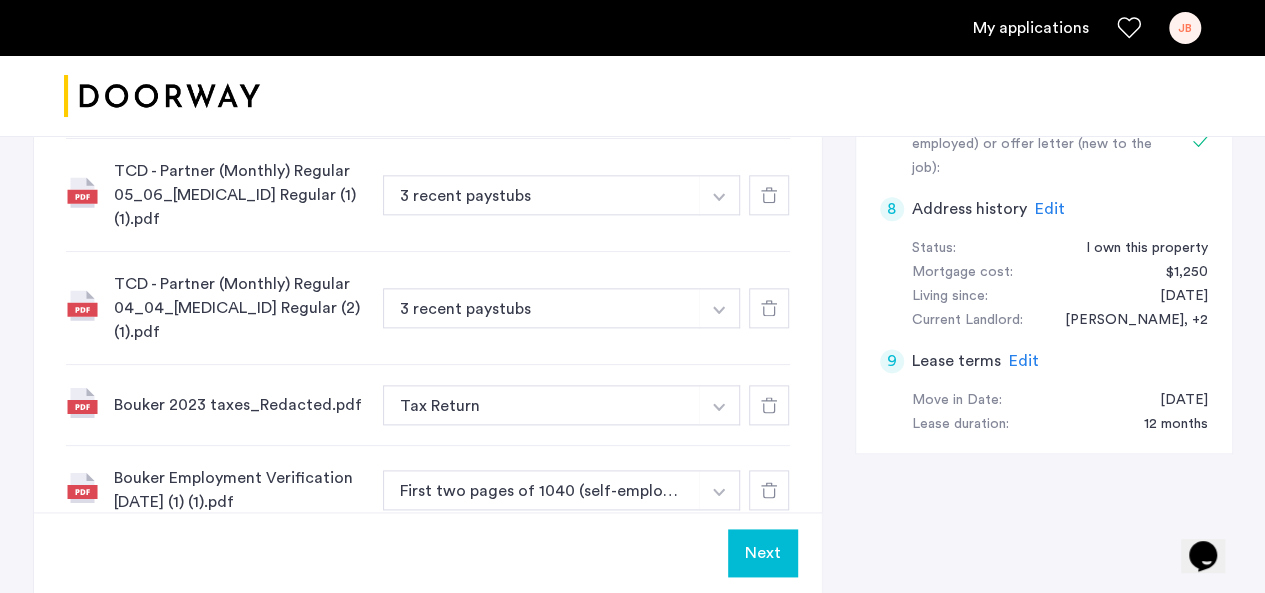 click at bounding box center (719, -106) 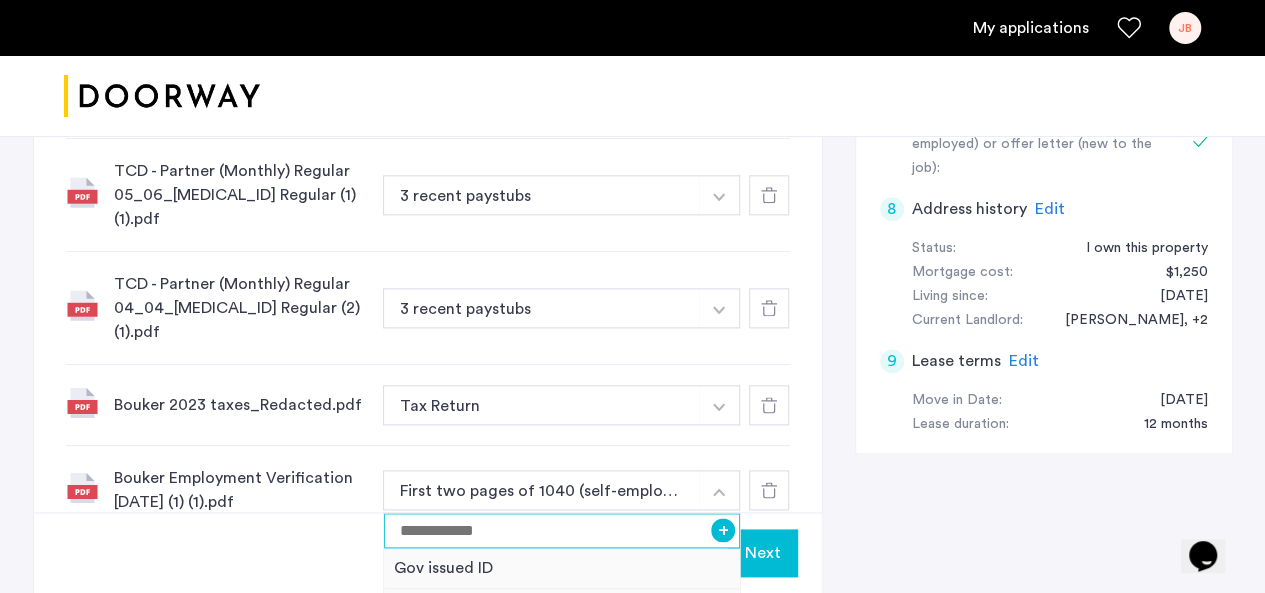 click at bounding box center [562, 530] 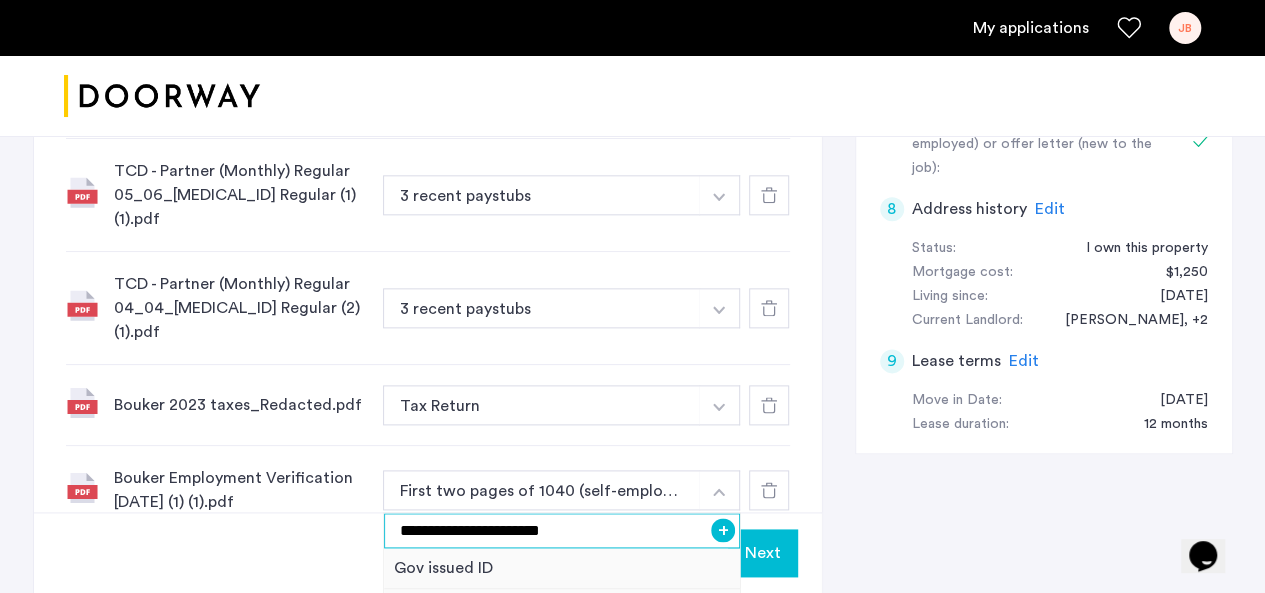 type on "**********" 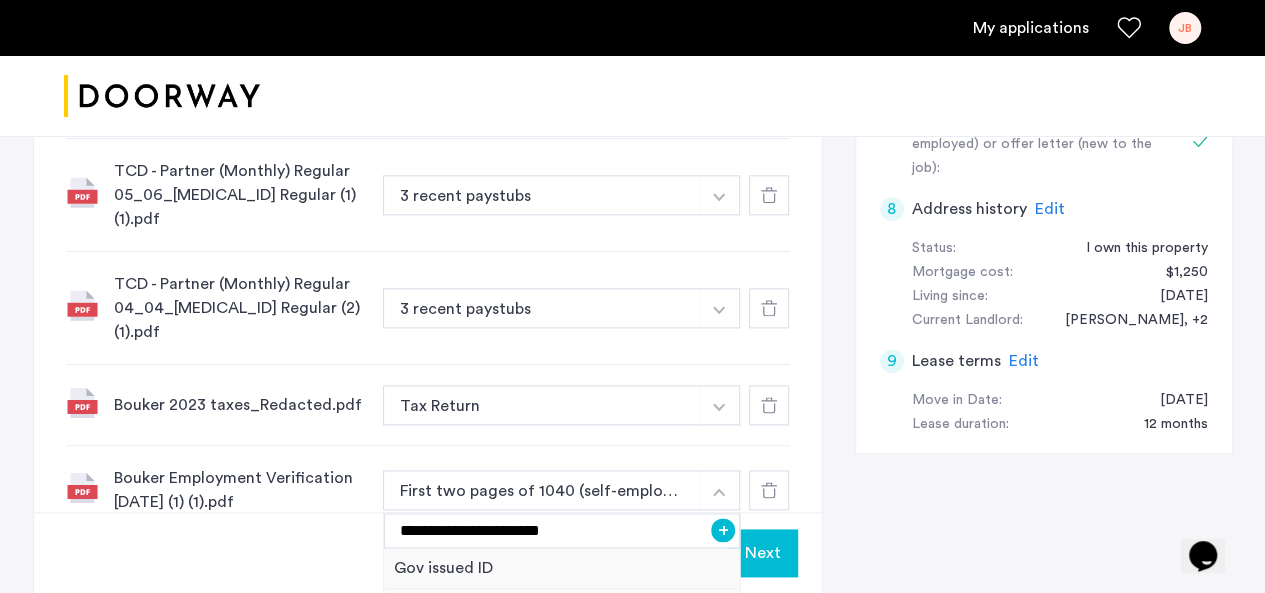 click on "+" at bounding box center (723, 530) 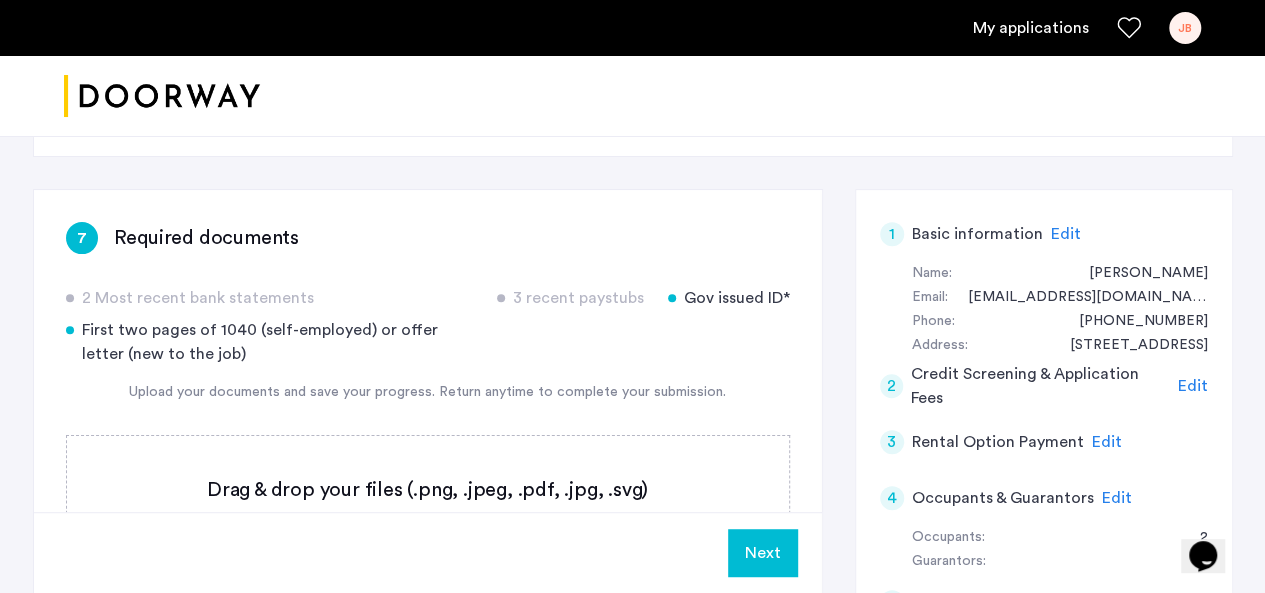 scroll, scrollTop: 333, scrollLeft: 0, axis: vertical 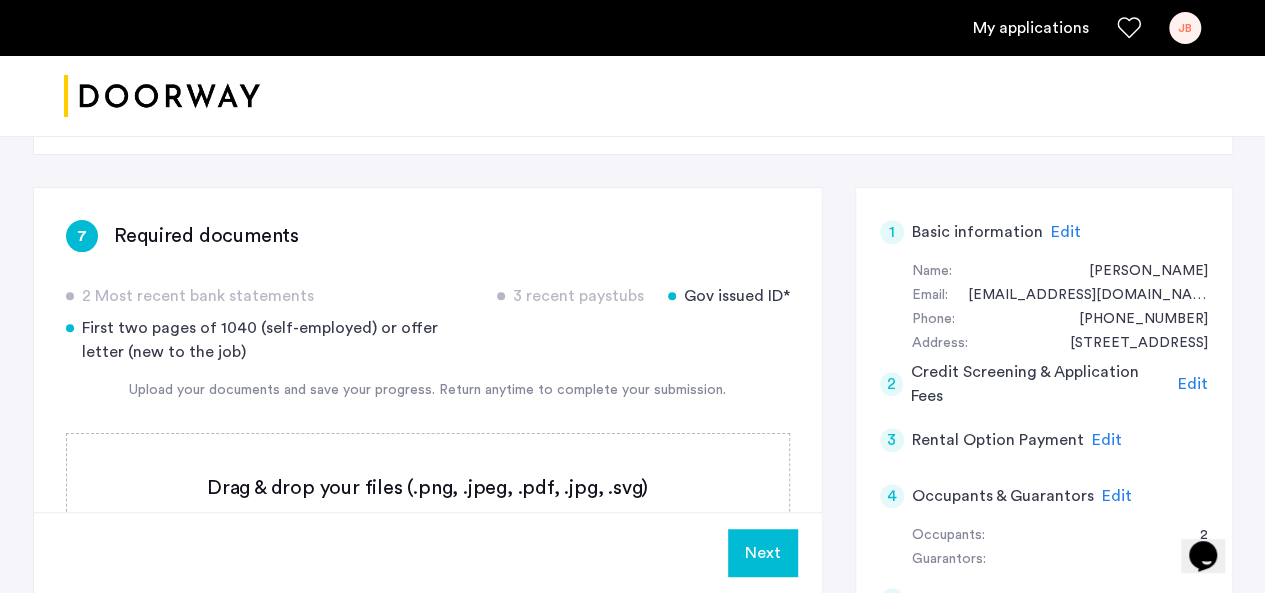 click 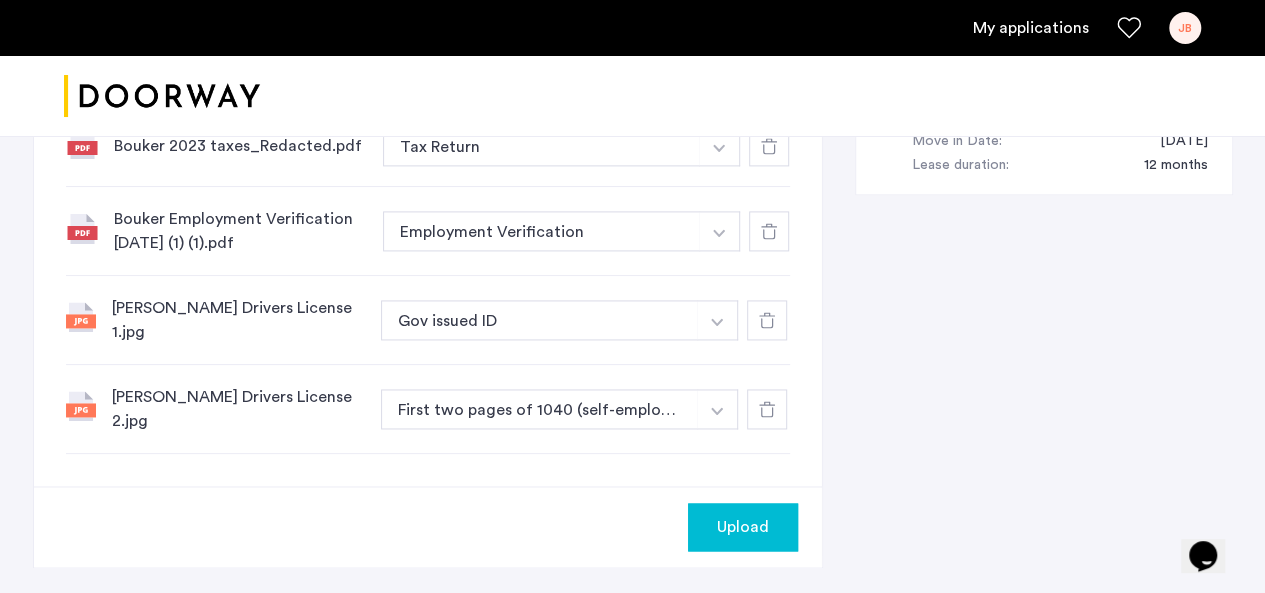 scroll, scrollTop: 1346, scrollLeft: 0, axis: vertical 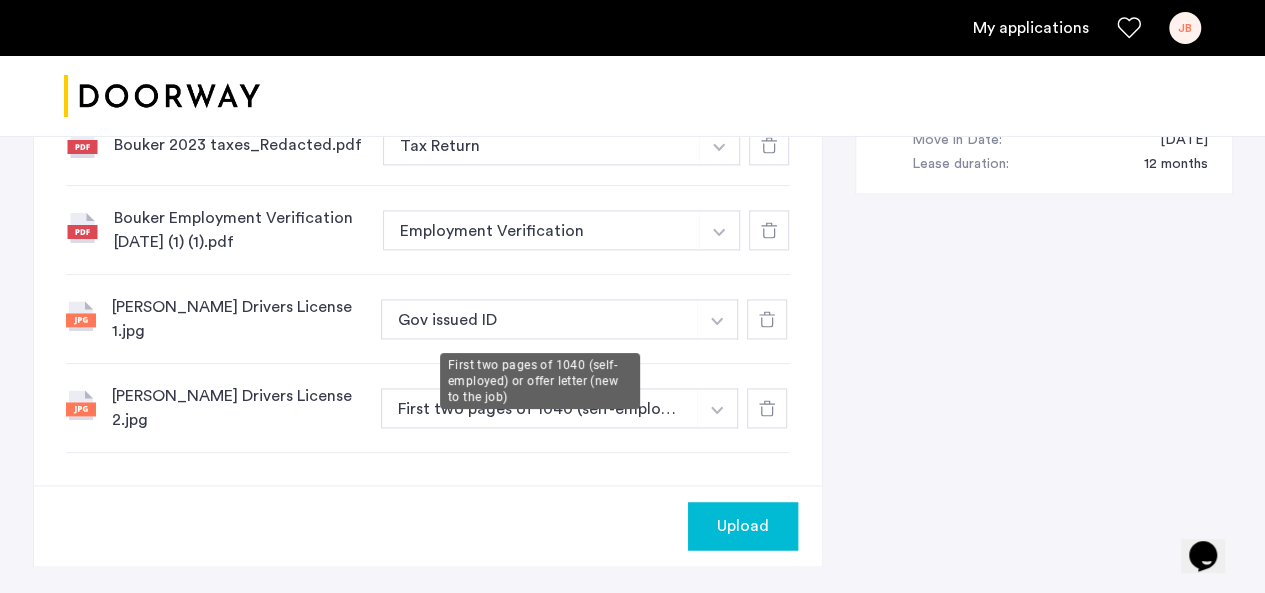 click on "First two pages of 1040 (self-employed) or offer letter (new to the job)" at bounding box center (540, 408) 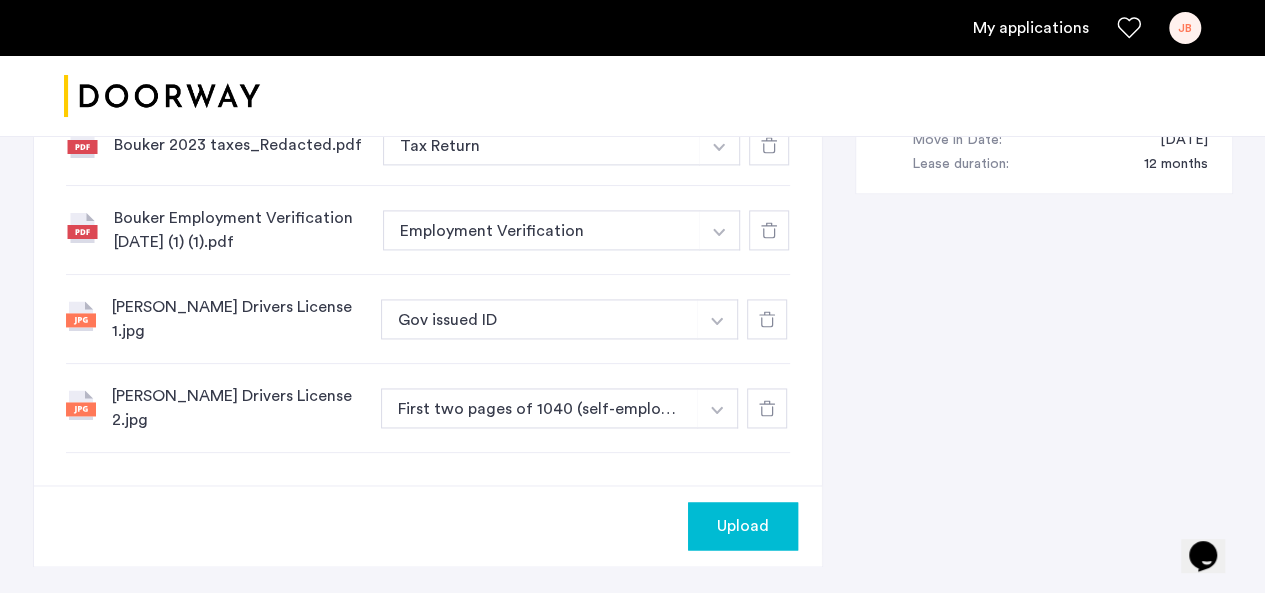 click at bounding box center [719, -368] 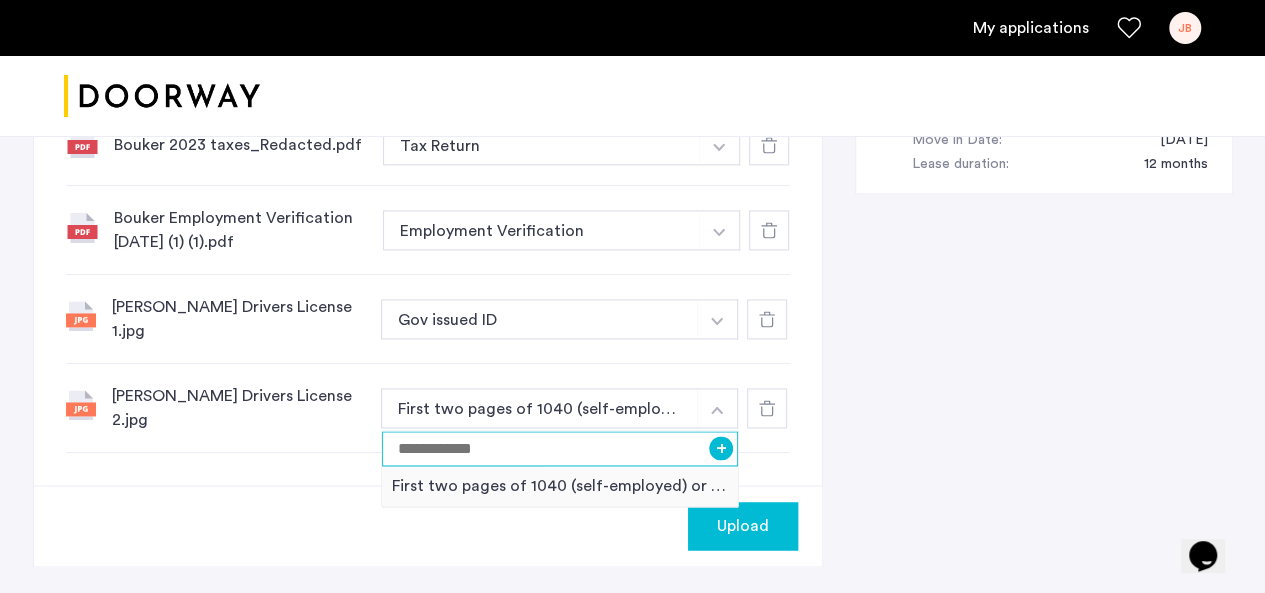 click at bounding box center (560, 448) 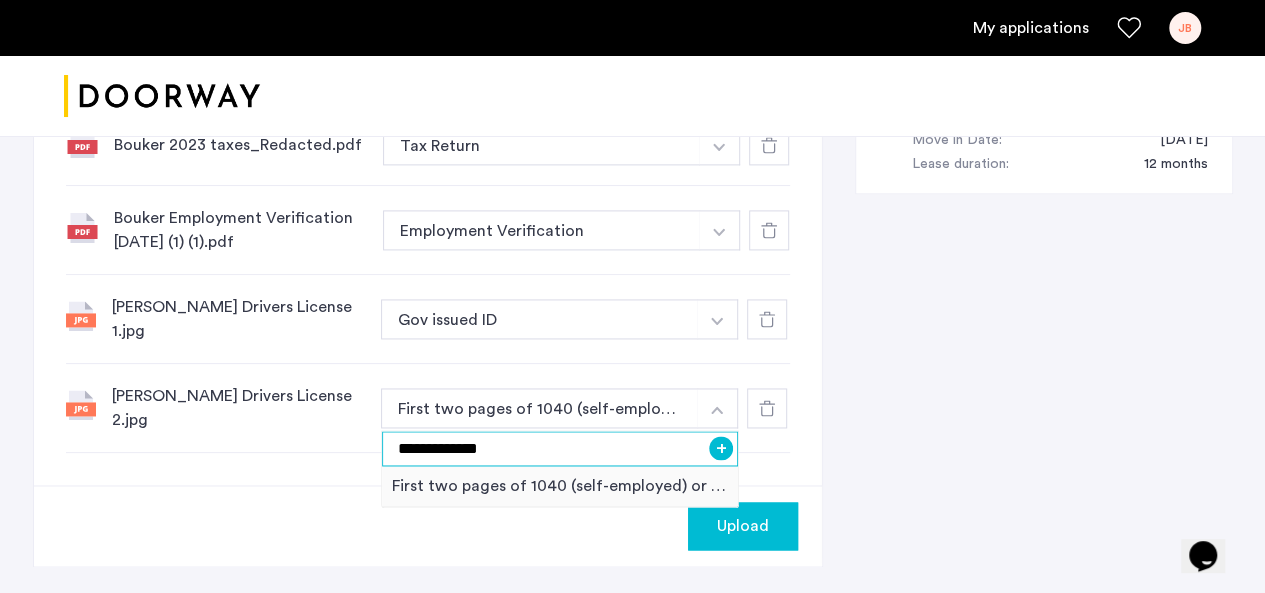 type on "**********" 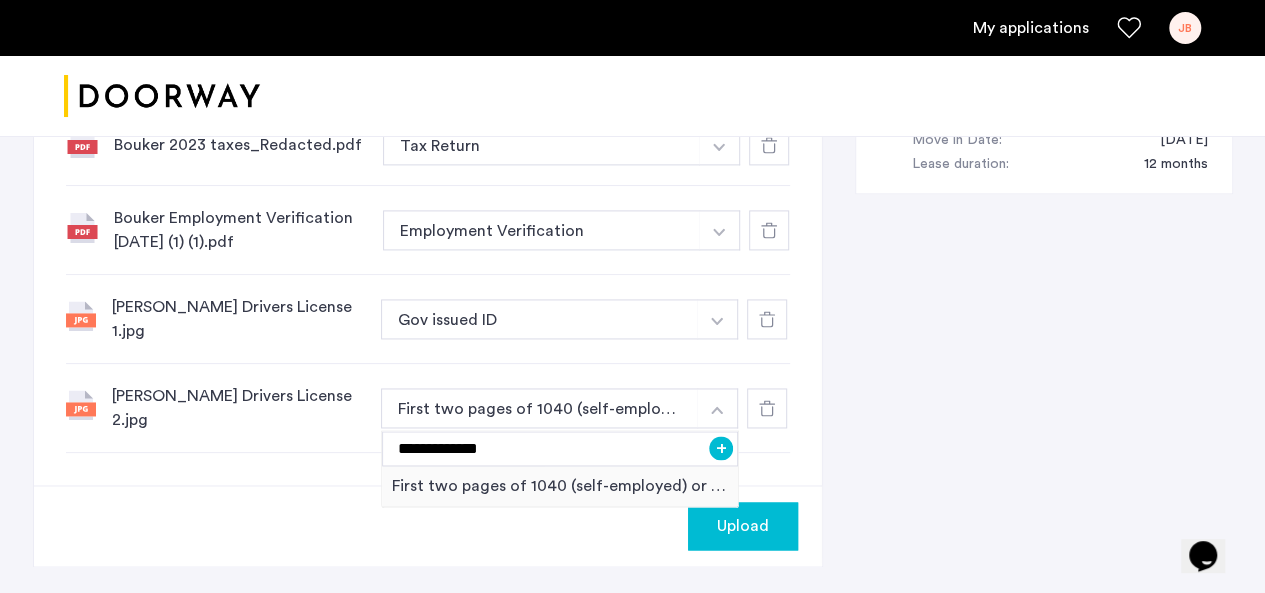 click on "+" at bounding box center [721, 448] 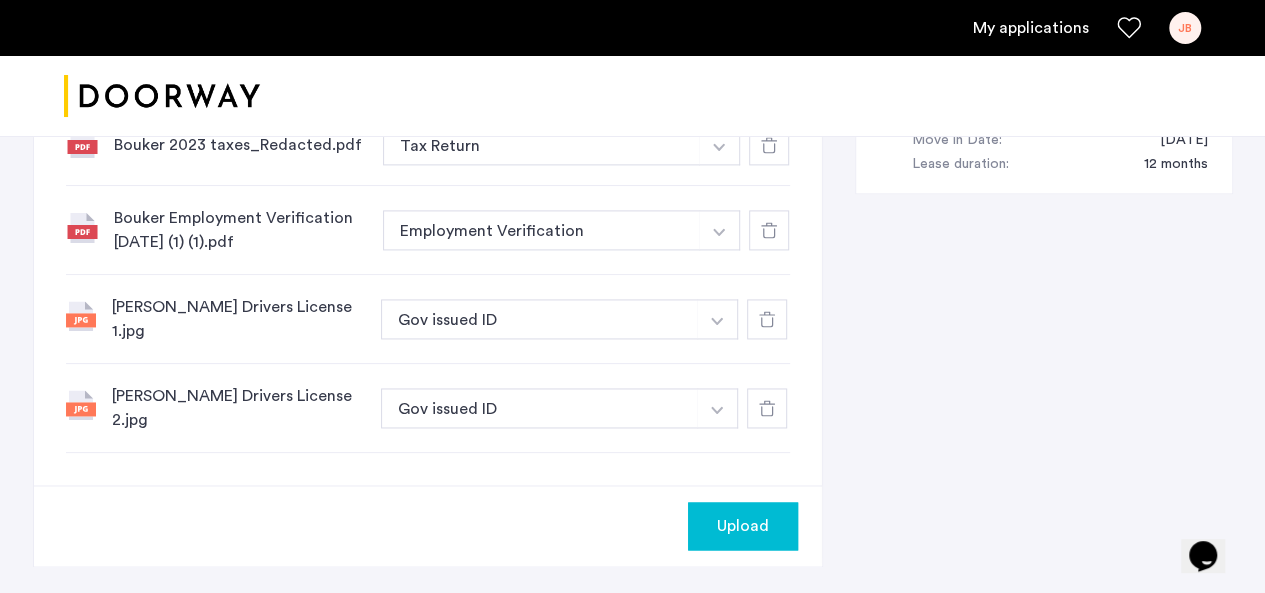click on "Upload" 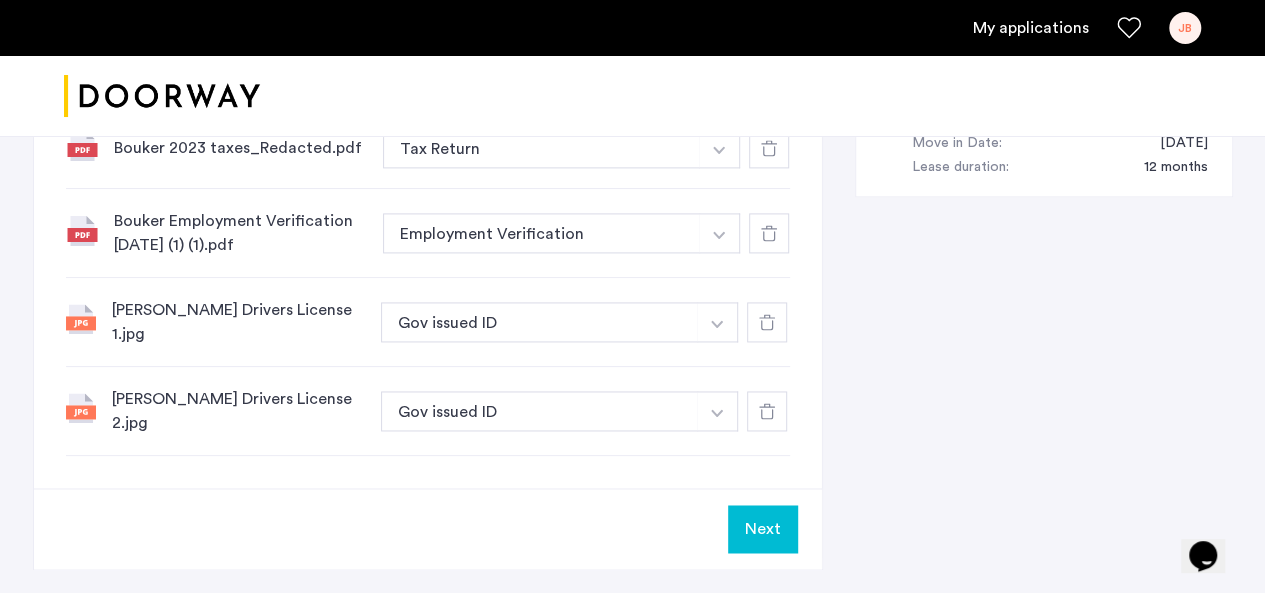 scroll, scrollTop: 1340, scrollLeft: 0, axis: vertical 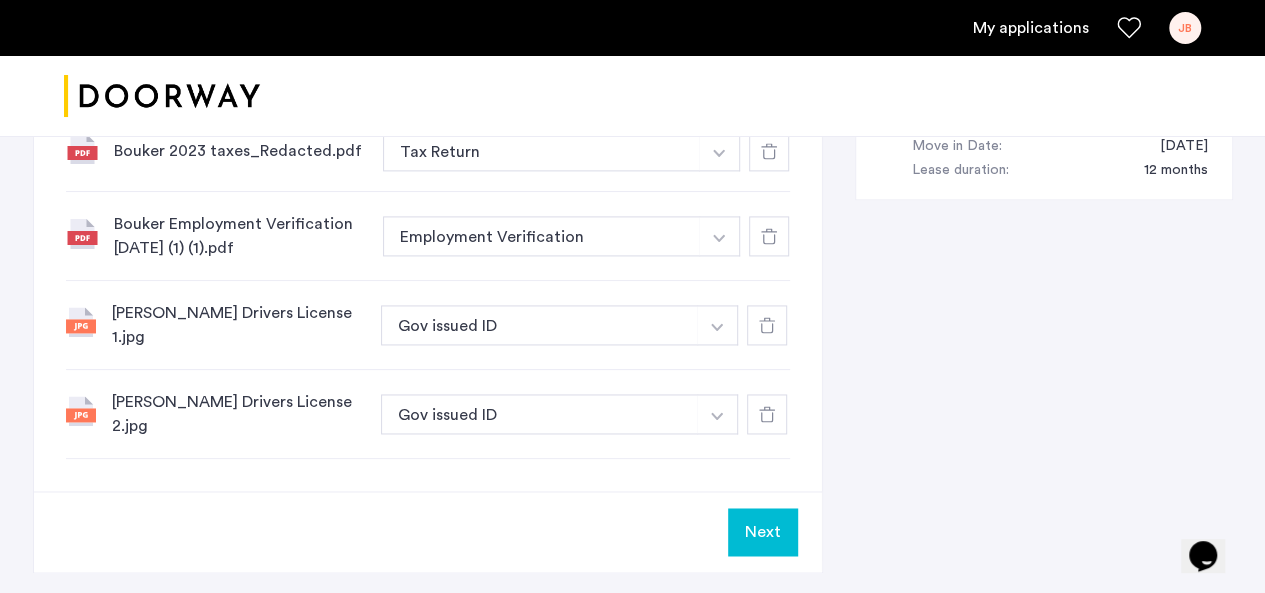 click on "Next" 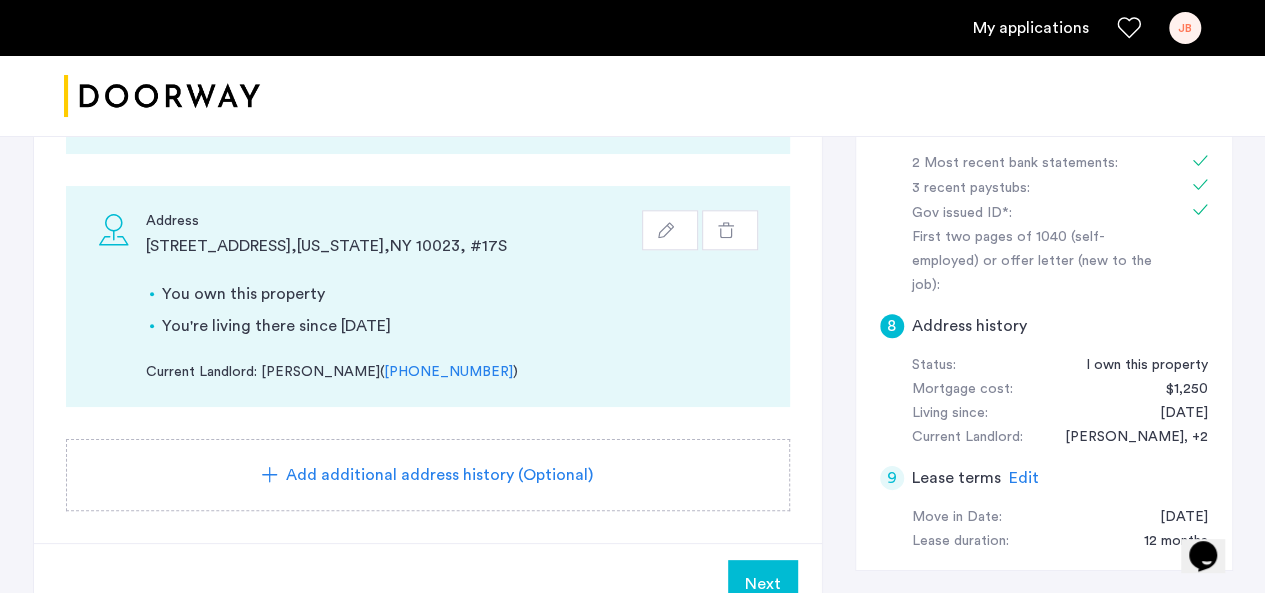 scroll, scrollTop: 970, scrollLeft: 0, axis: vertical 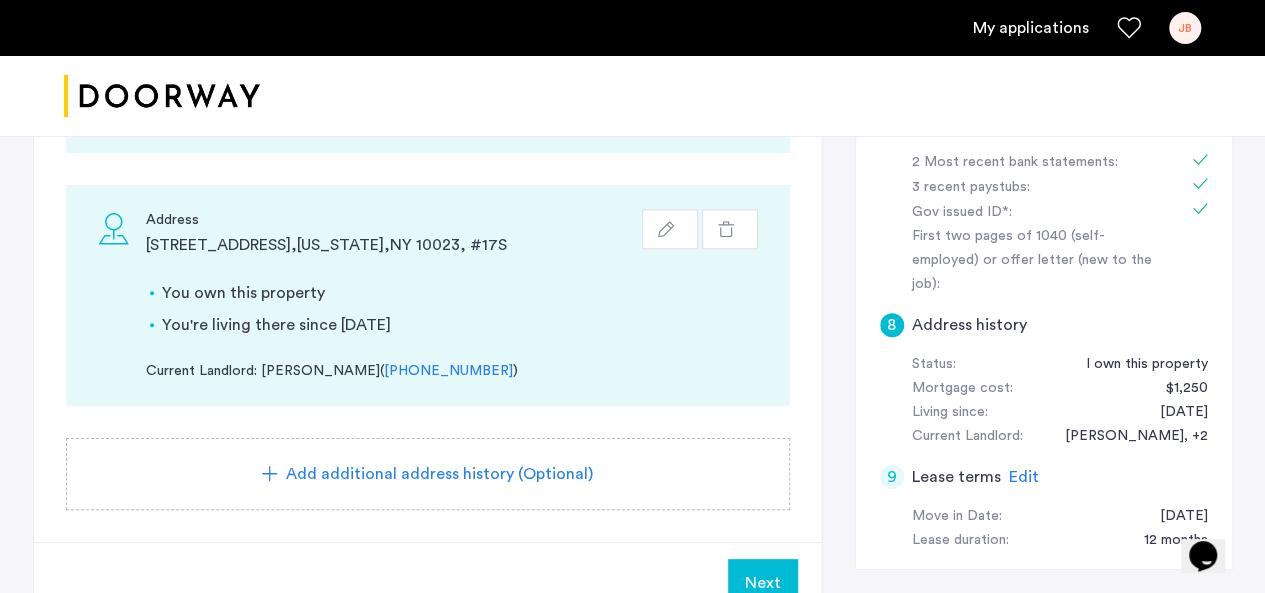 click on "Next" 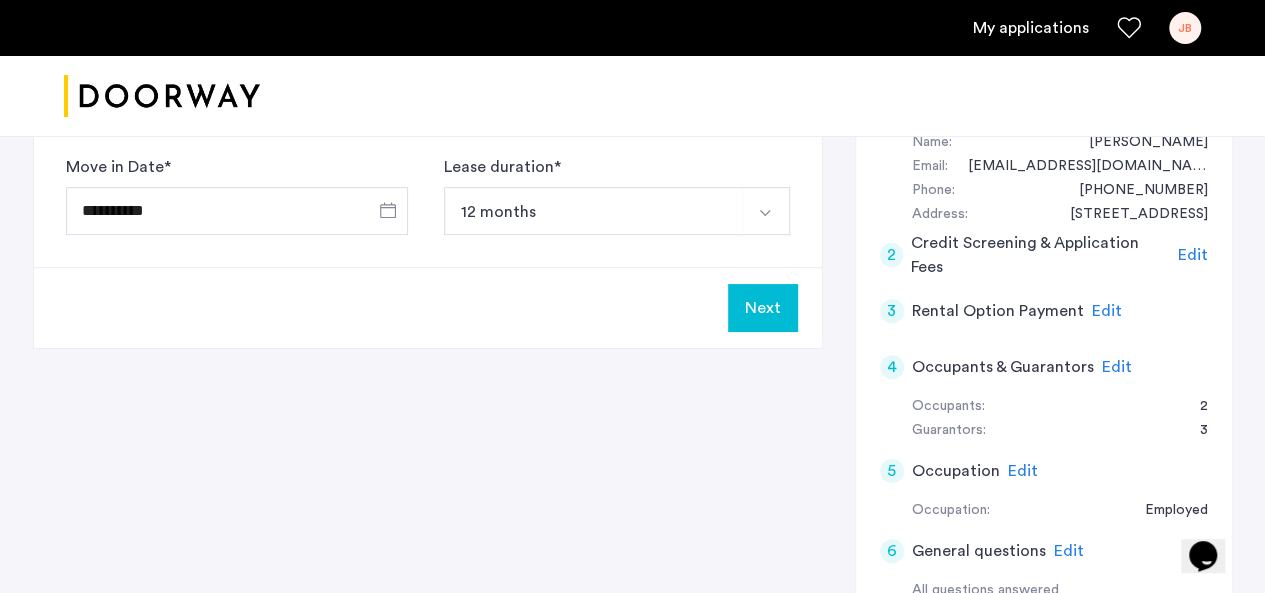 scroll, scrollTop: 461, scrollLeft: 0, axis: vertical 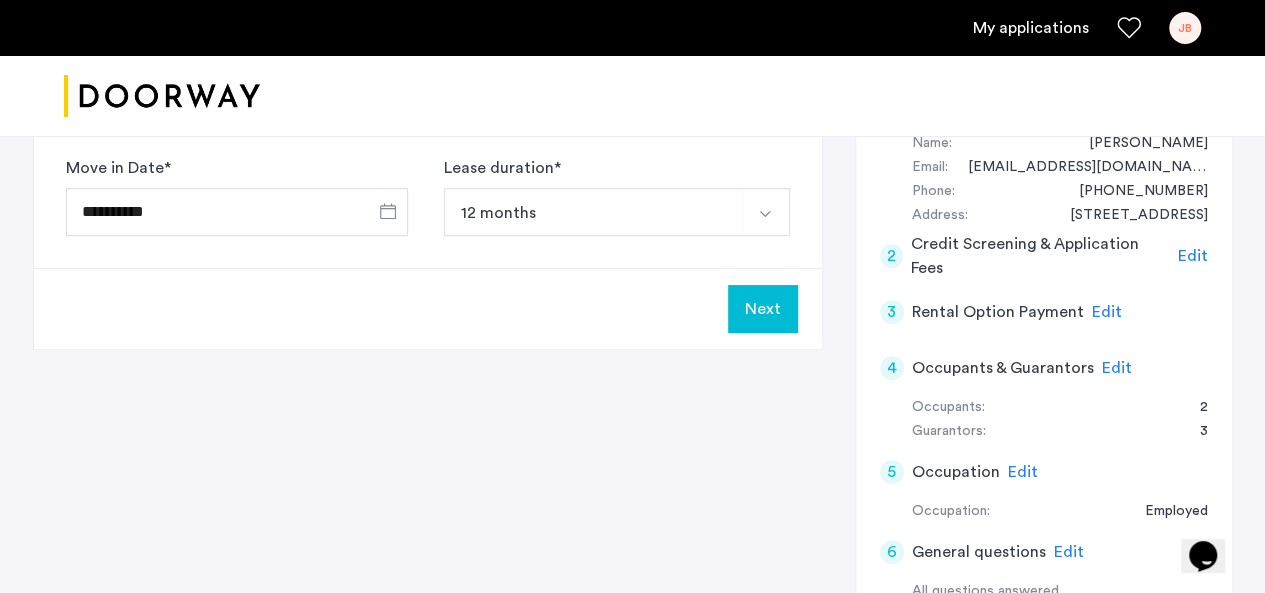 click on "Next" 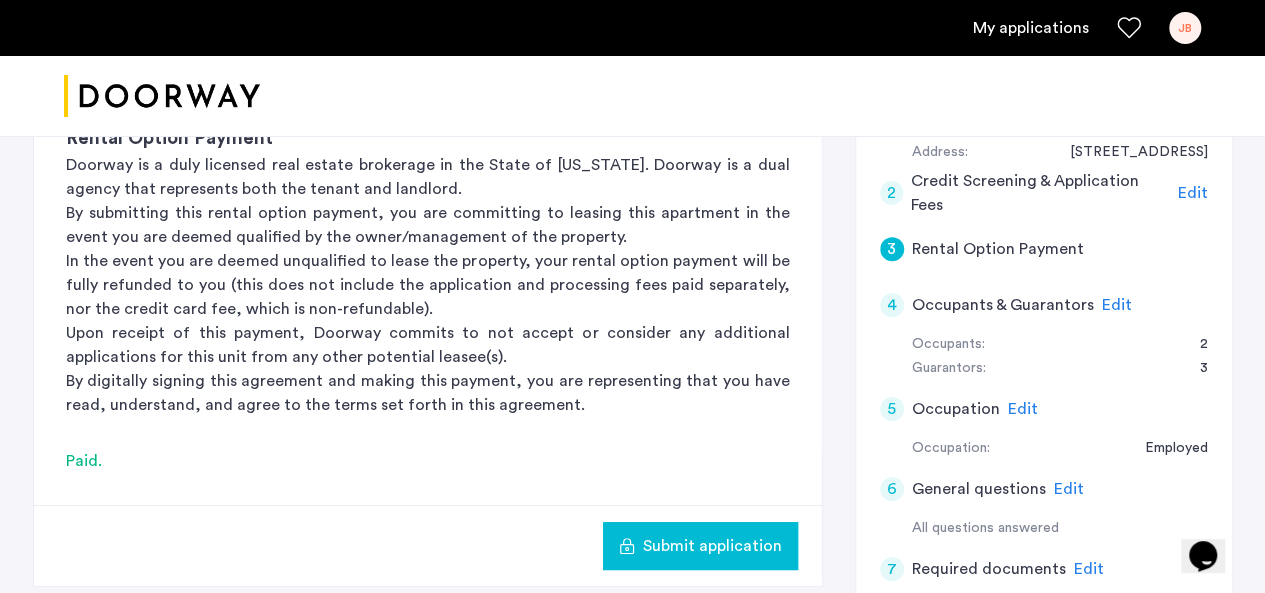 scroll, scrollTop: 529, scrollLeft: 0, axis: vertical 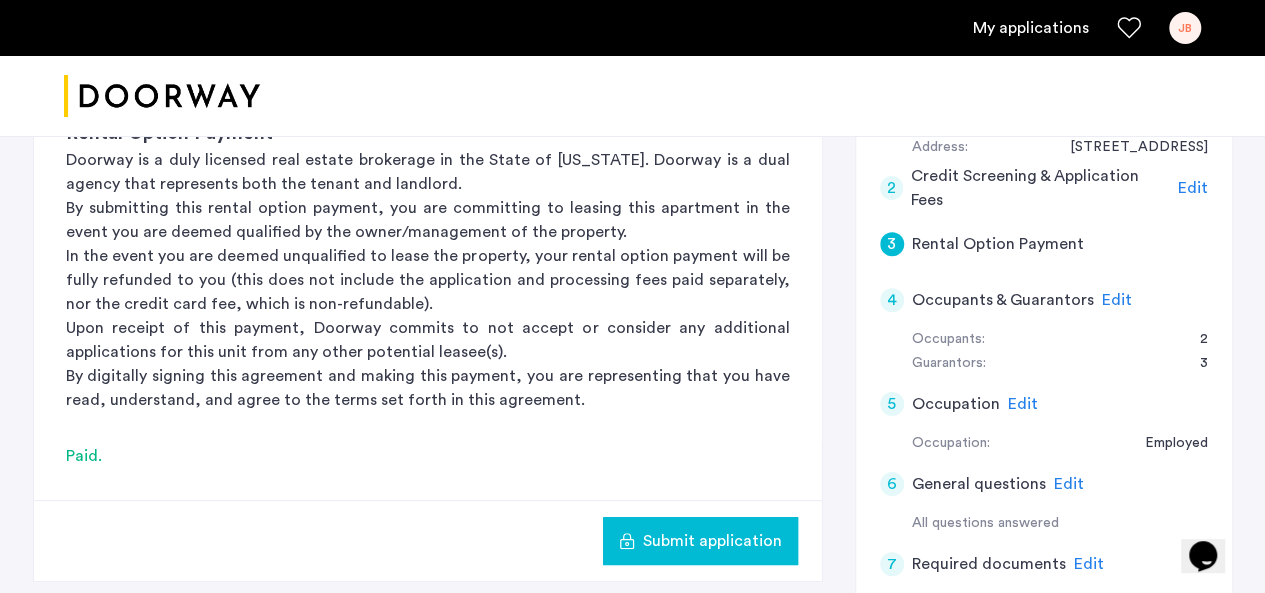click on "Submit application" 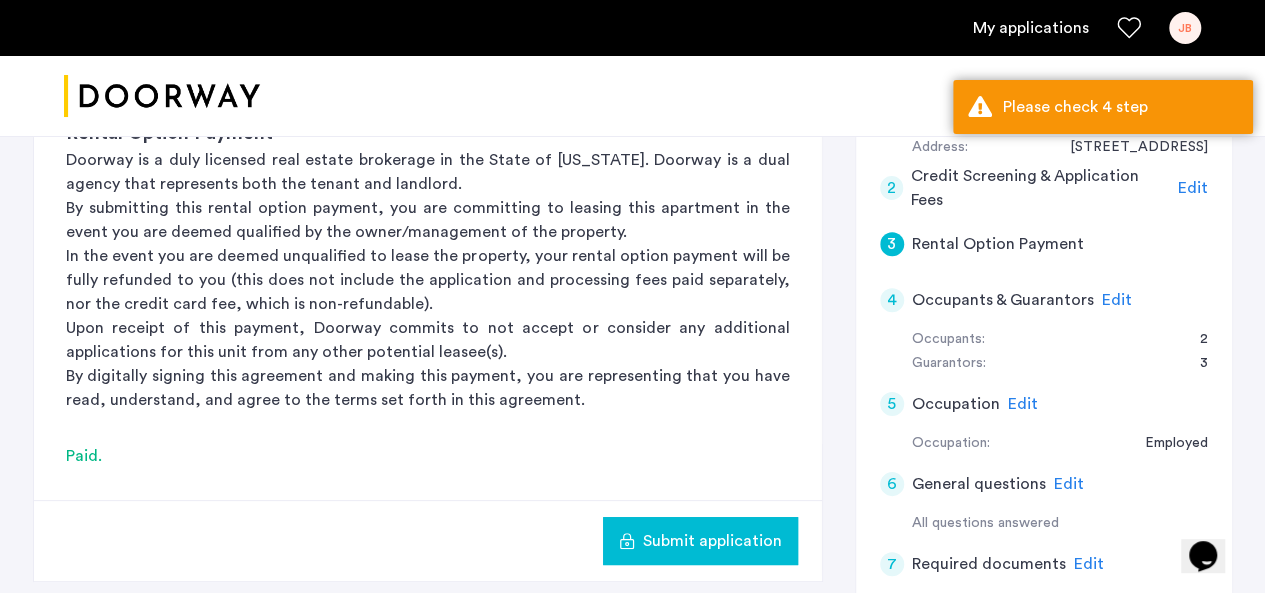 click on "By digitally signing this agreement and making this payment, you are representing that you have read, understand, and agree to the terms set forth in this agreement." 